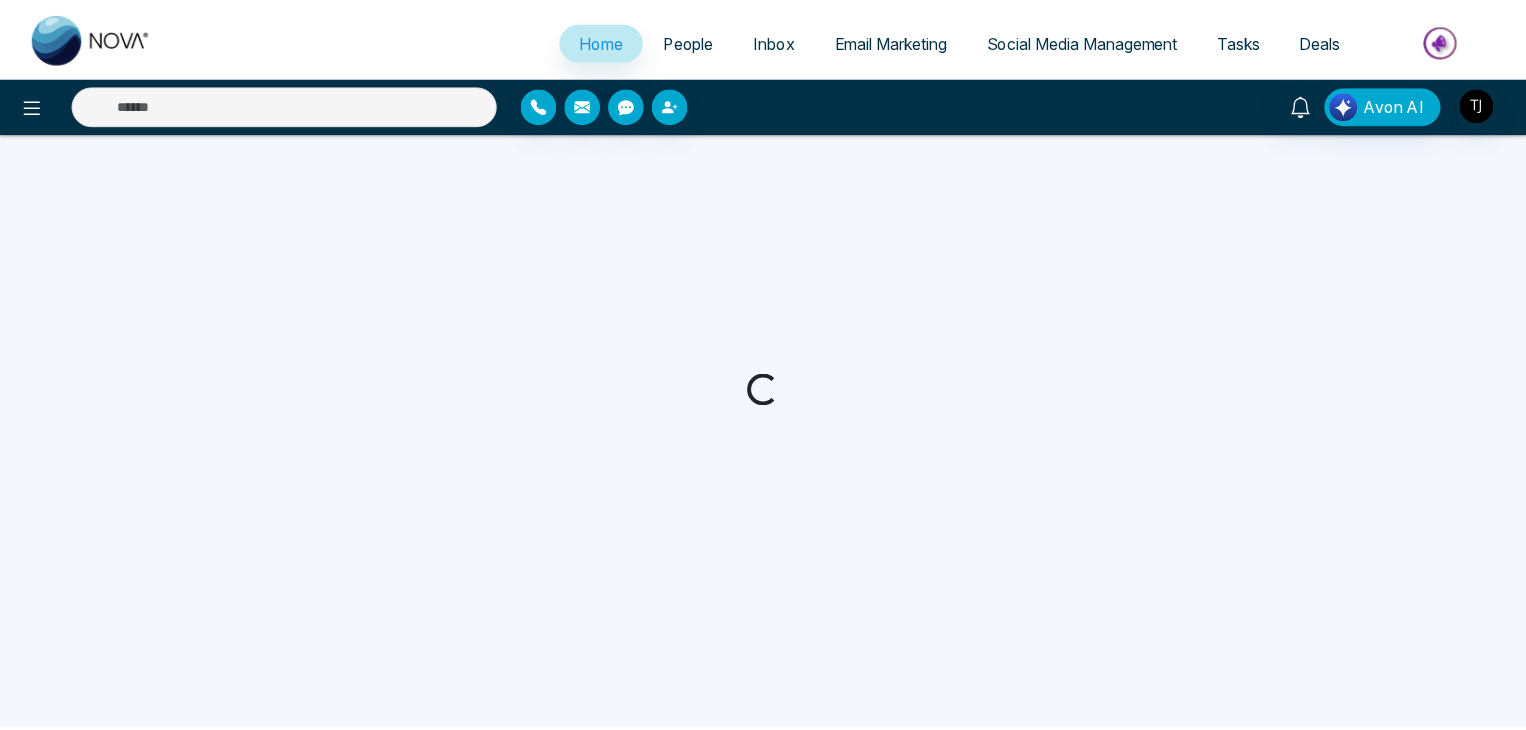 scroll, scrollTop: 0, scrollLeft: 0, axis: both 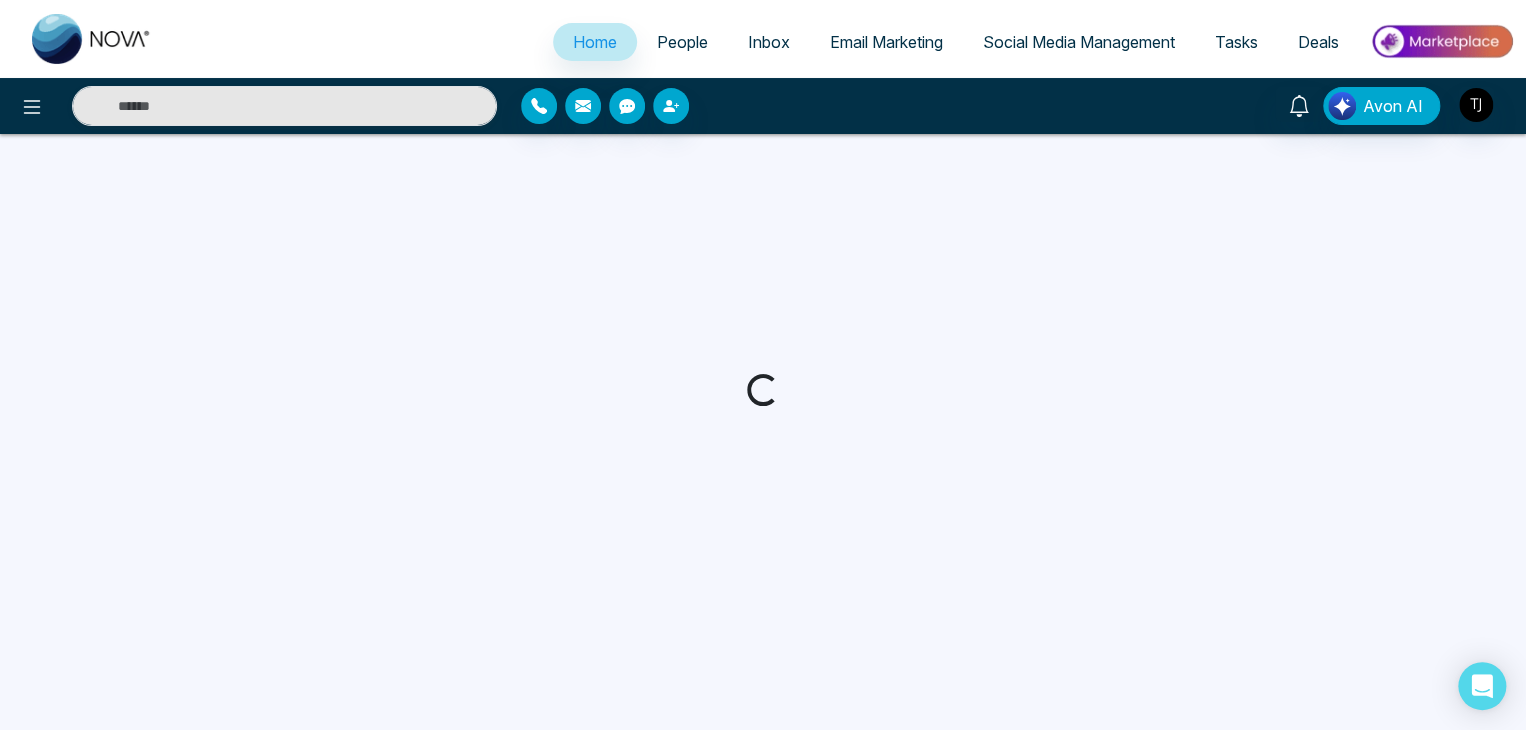 select on "*" 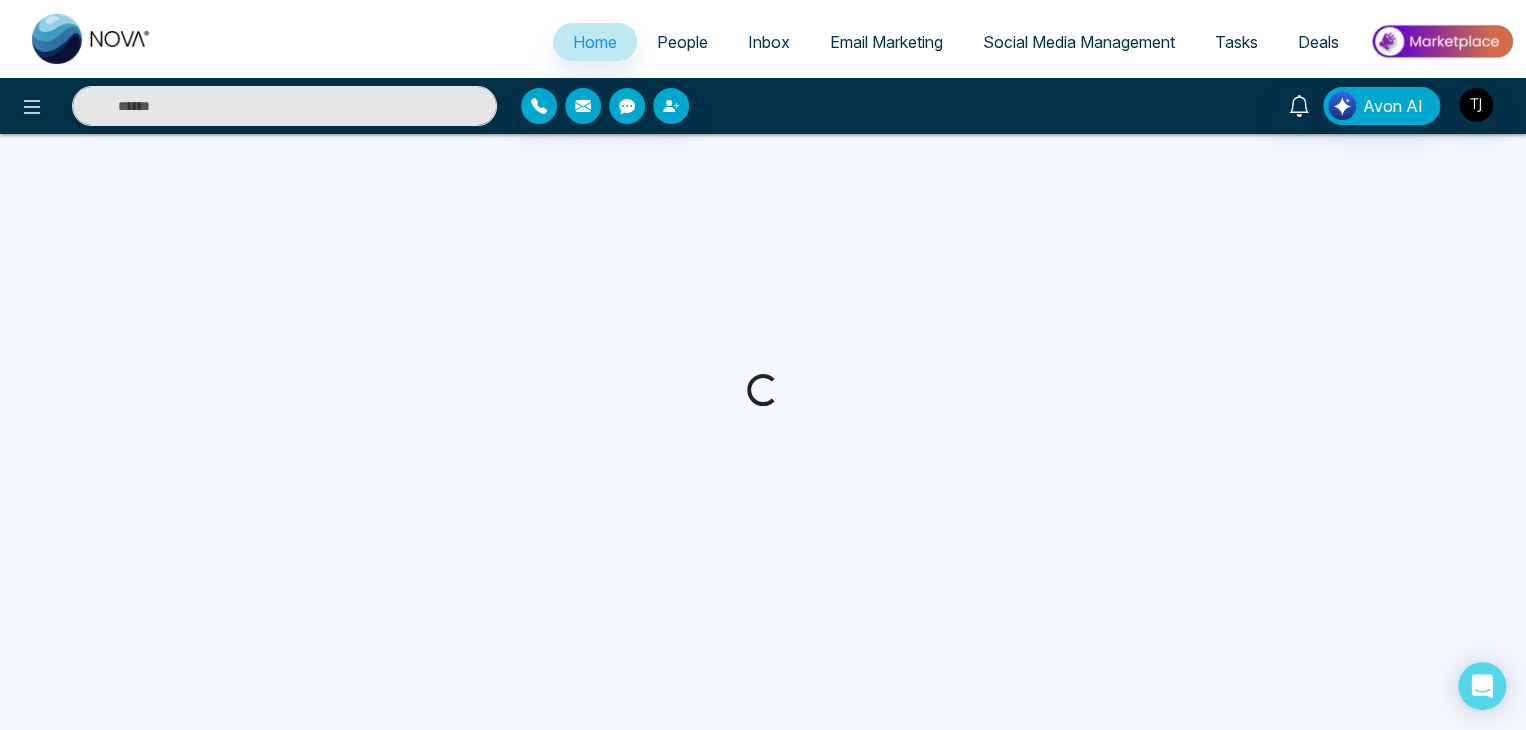 select on "*" 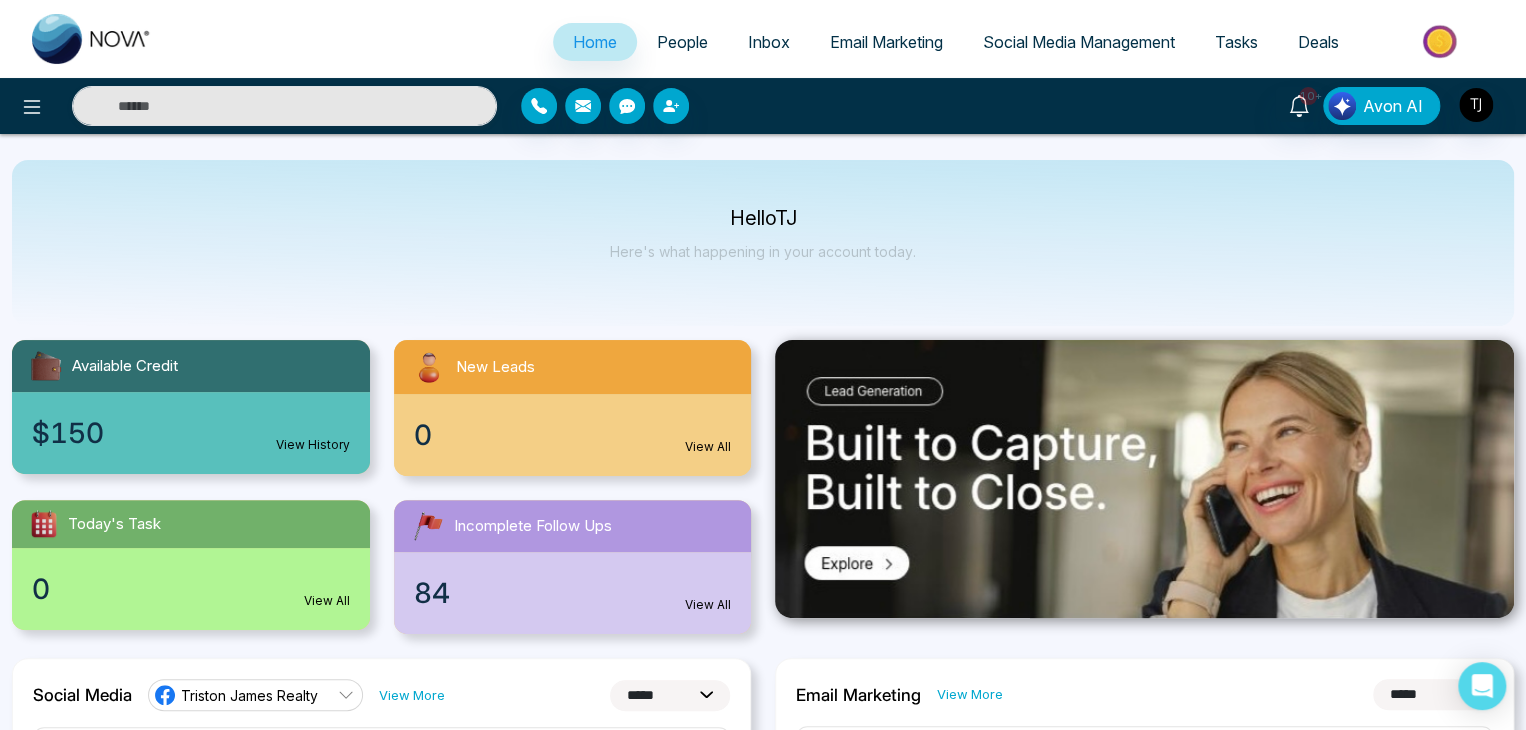 scroll, scrollTop: 0, scrollLeft: 0, axis: both 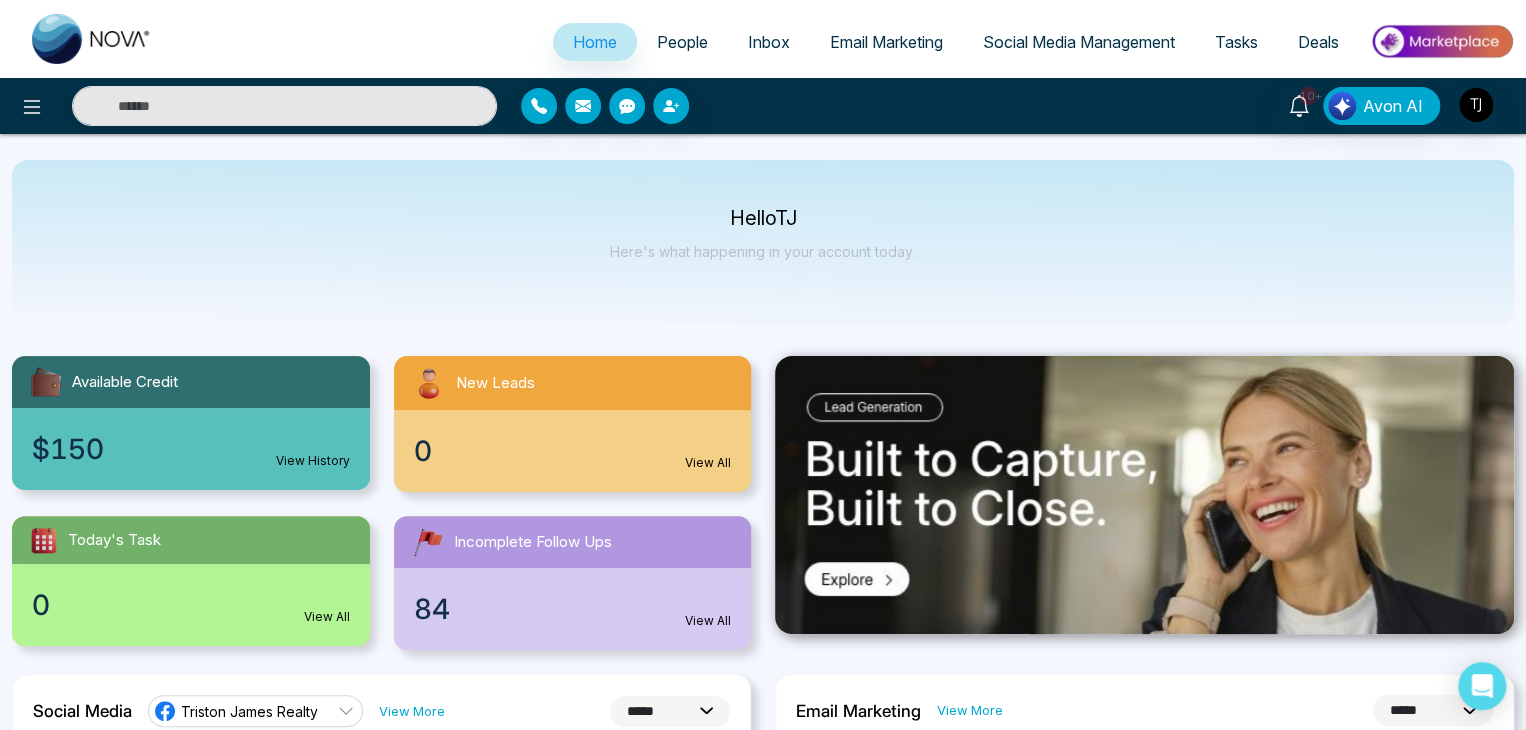 click on "Email Marketing" at bounding box center (886, 42) 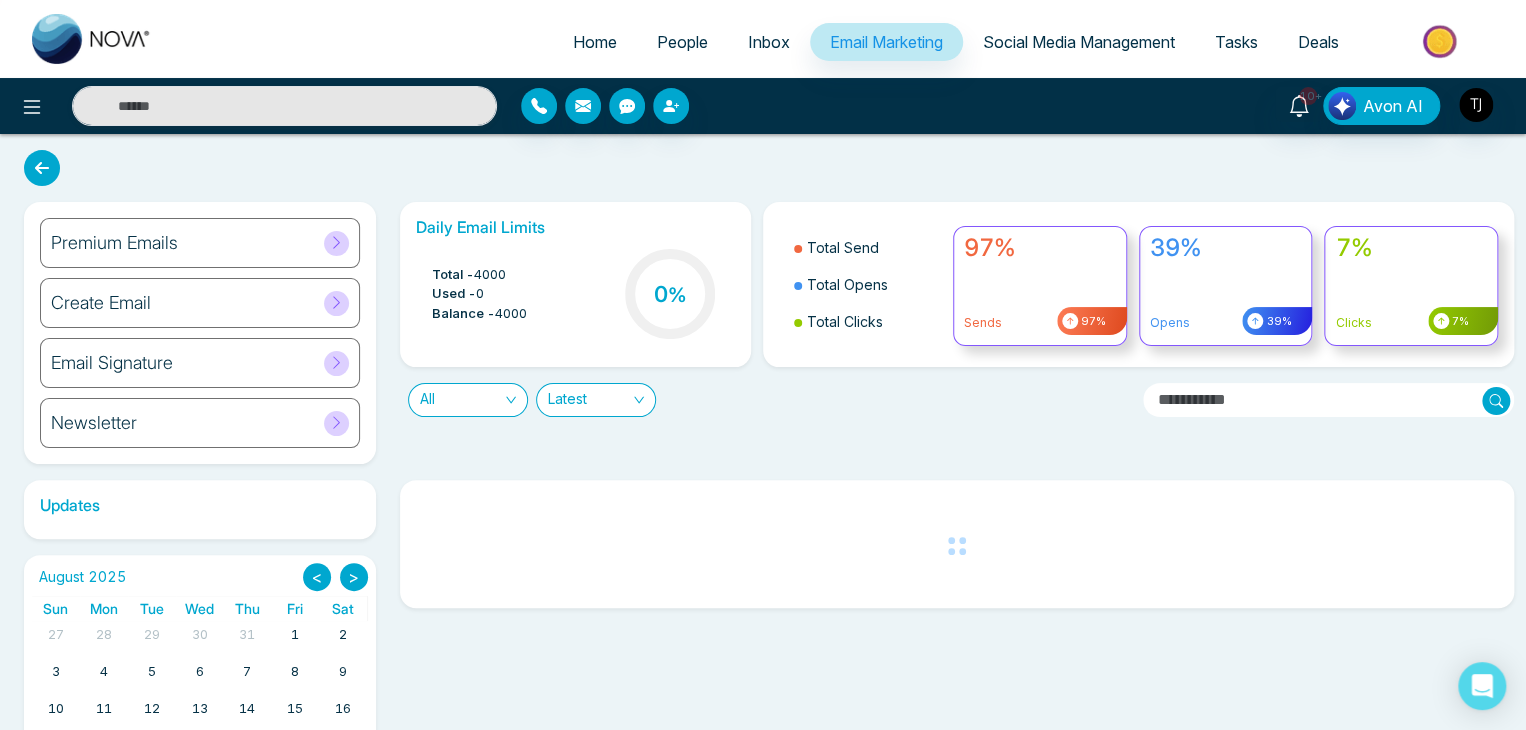 click on "Social Media Management" at bounding box center (1079, 42) 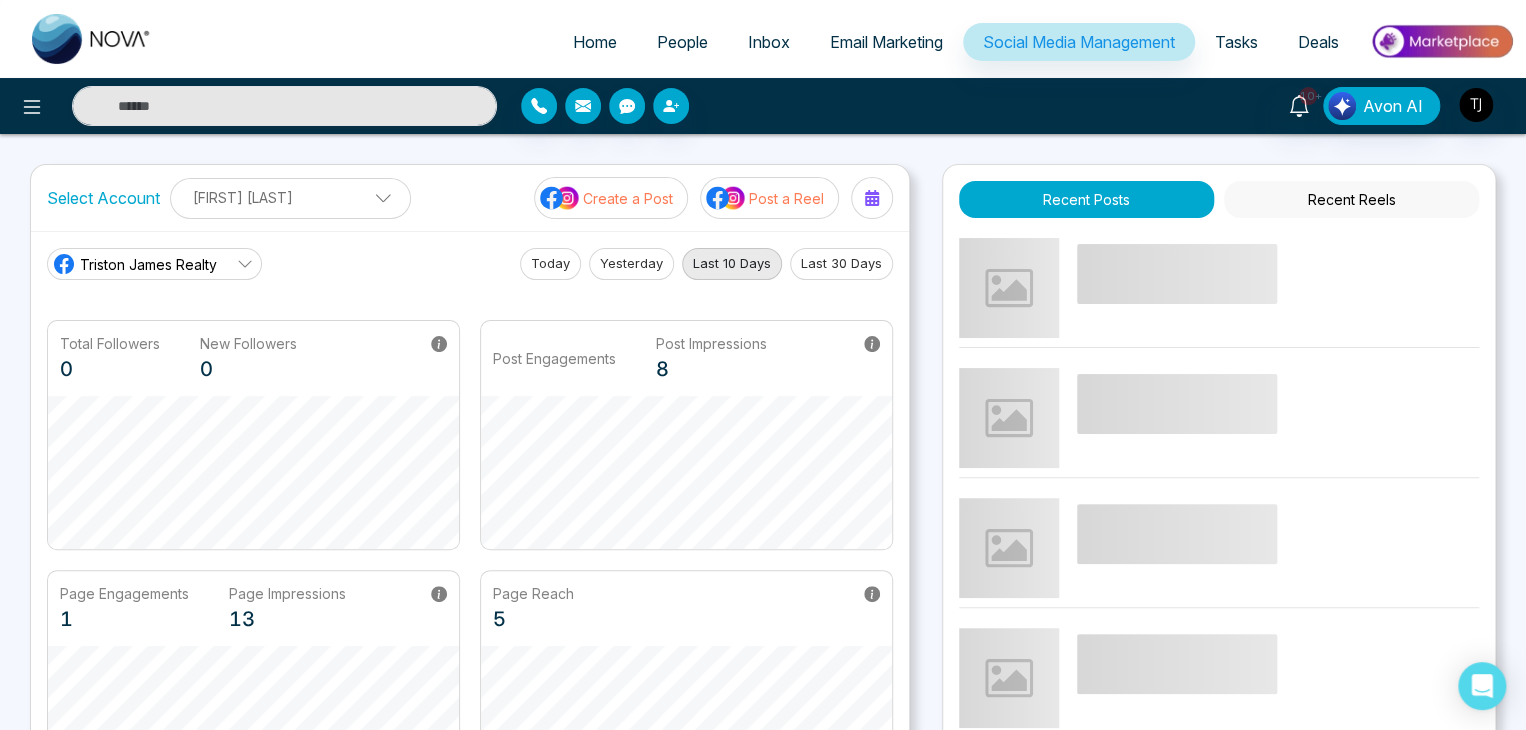 click on "Tasks" at bounding box center (1236, 42) 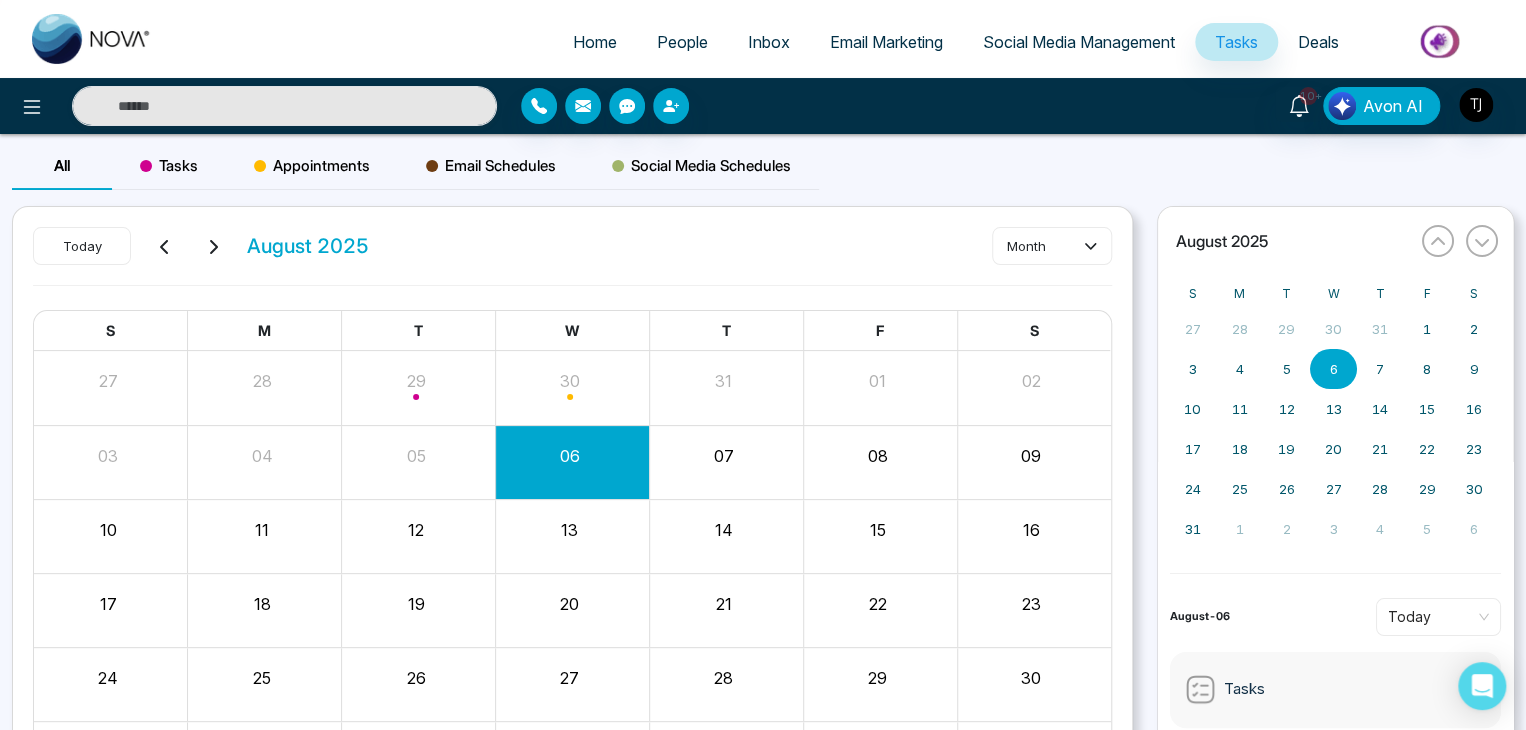 click on "Inbox" at bounding box center [769, 42] 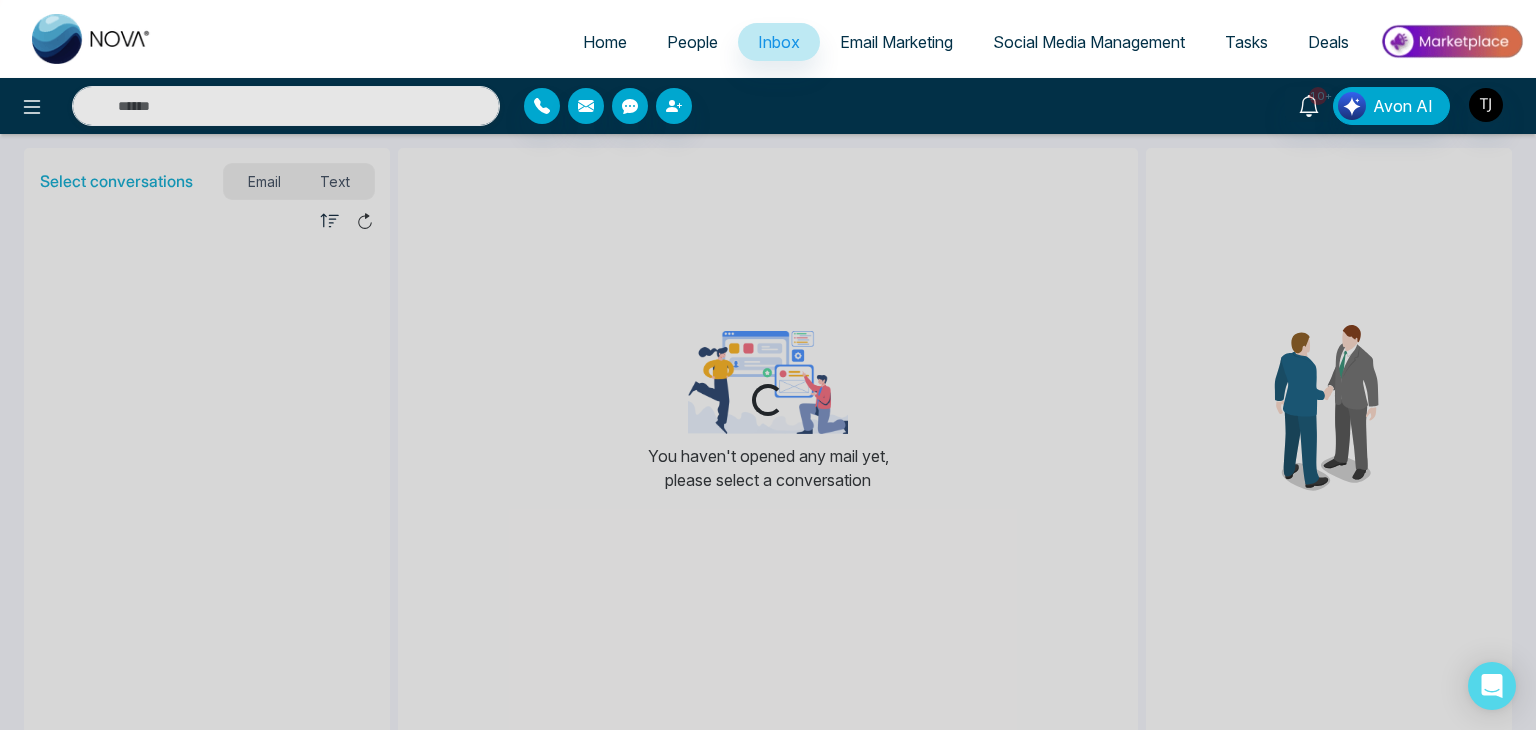 click on "People" at bounding box center (692, 42) 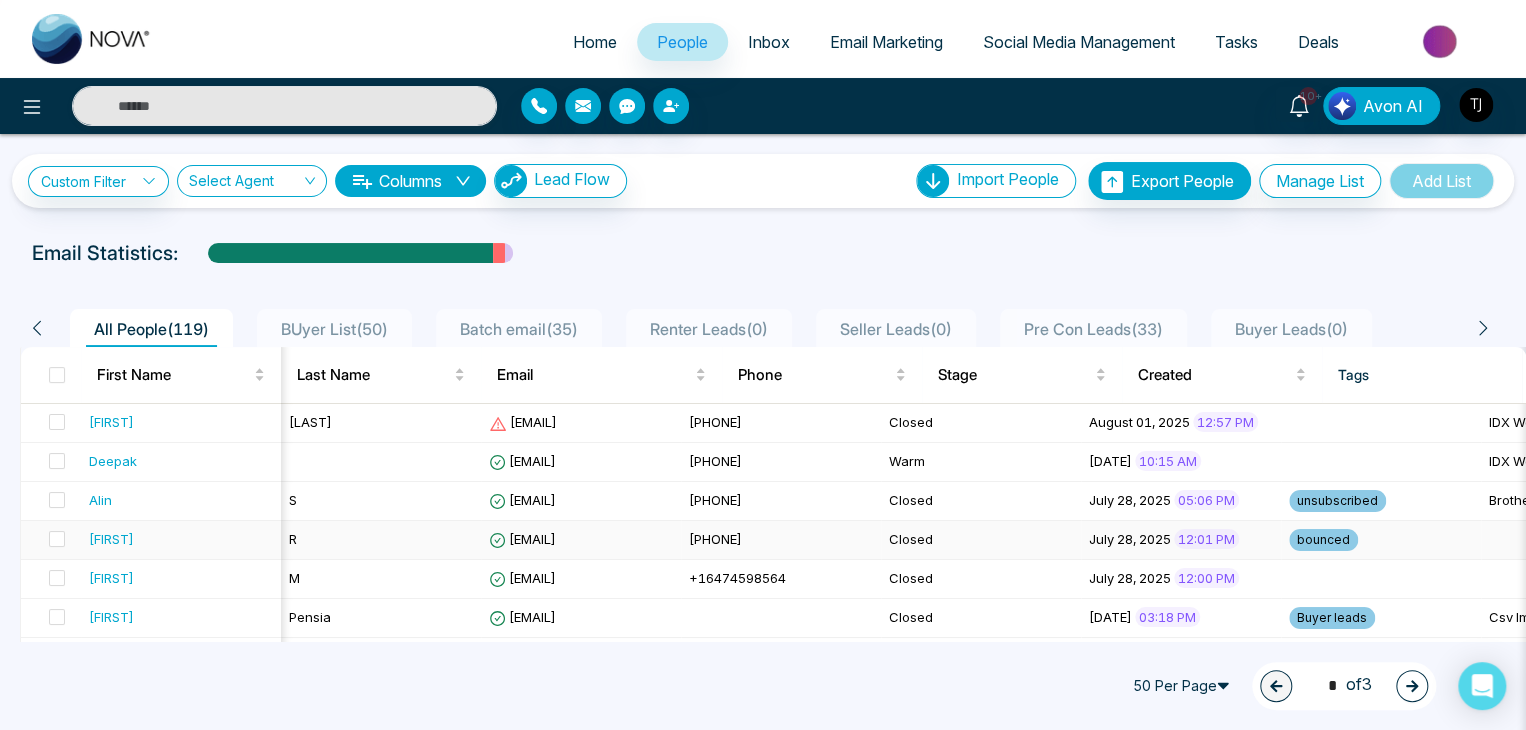 scroll, scrollTop: 0, scrollLeft: 67, axis: horizontal 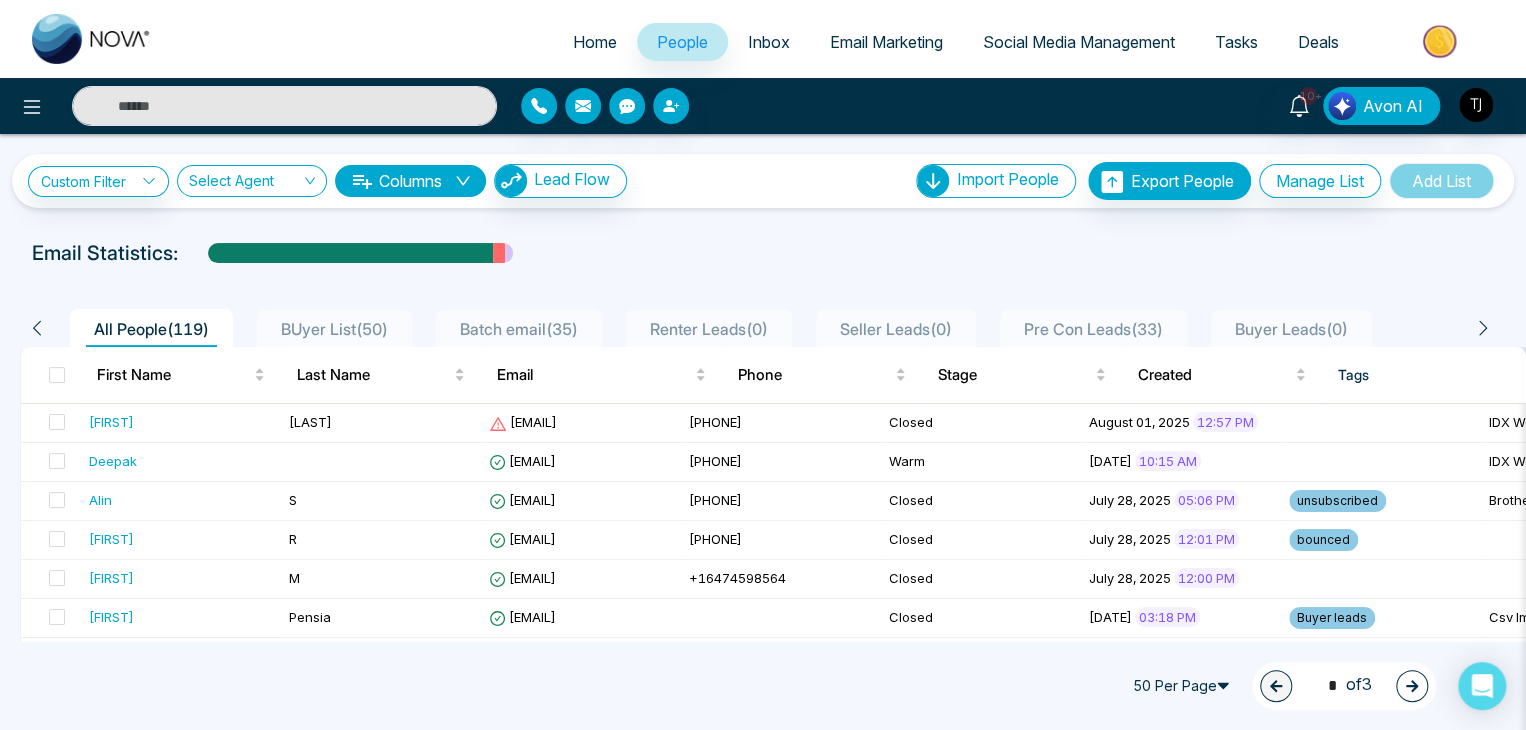 click on "Email Marketing" at bounding box center [886, 42] 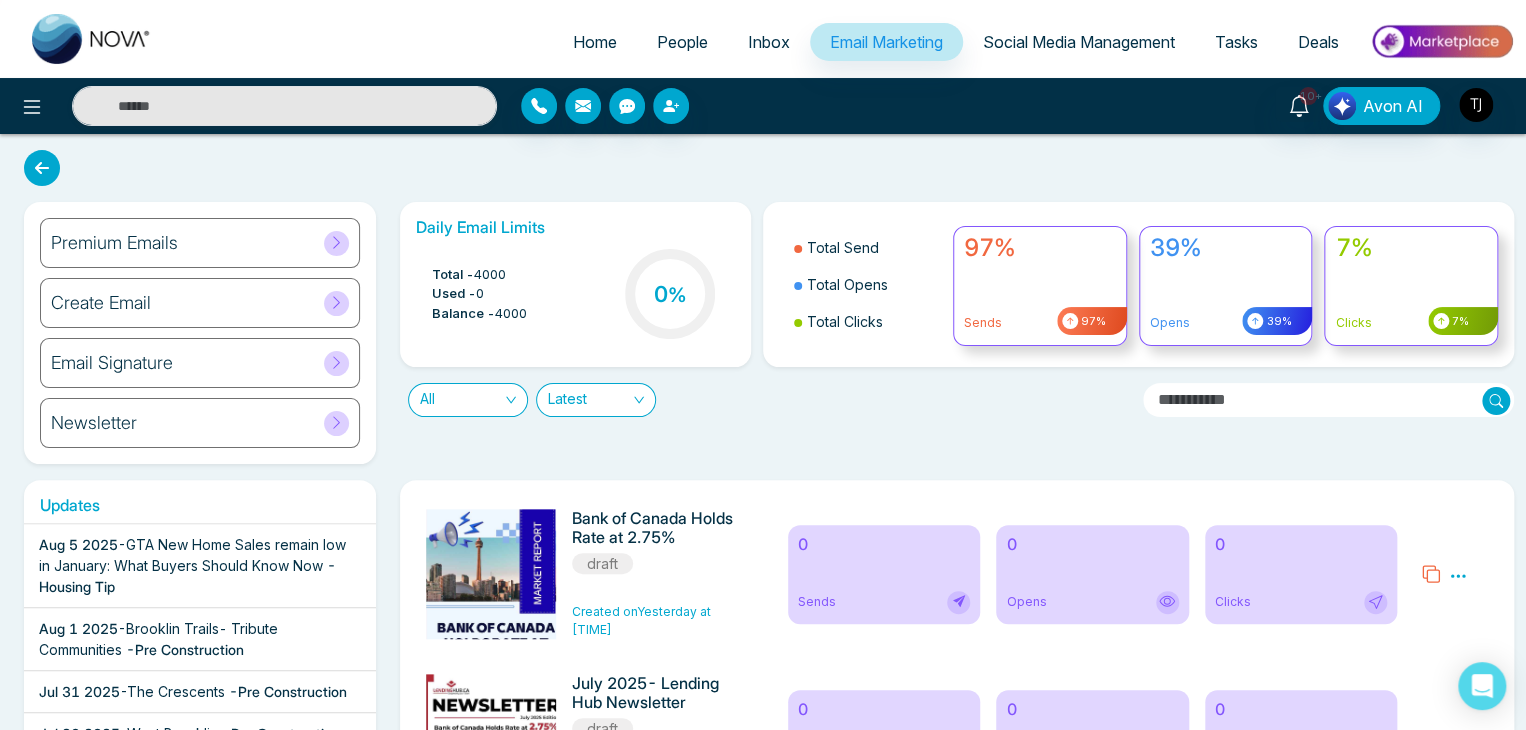click on "Inbox" at bounding box center (769, 42) 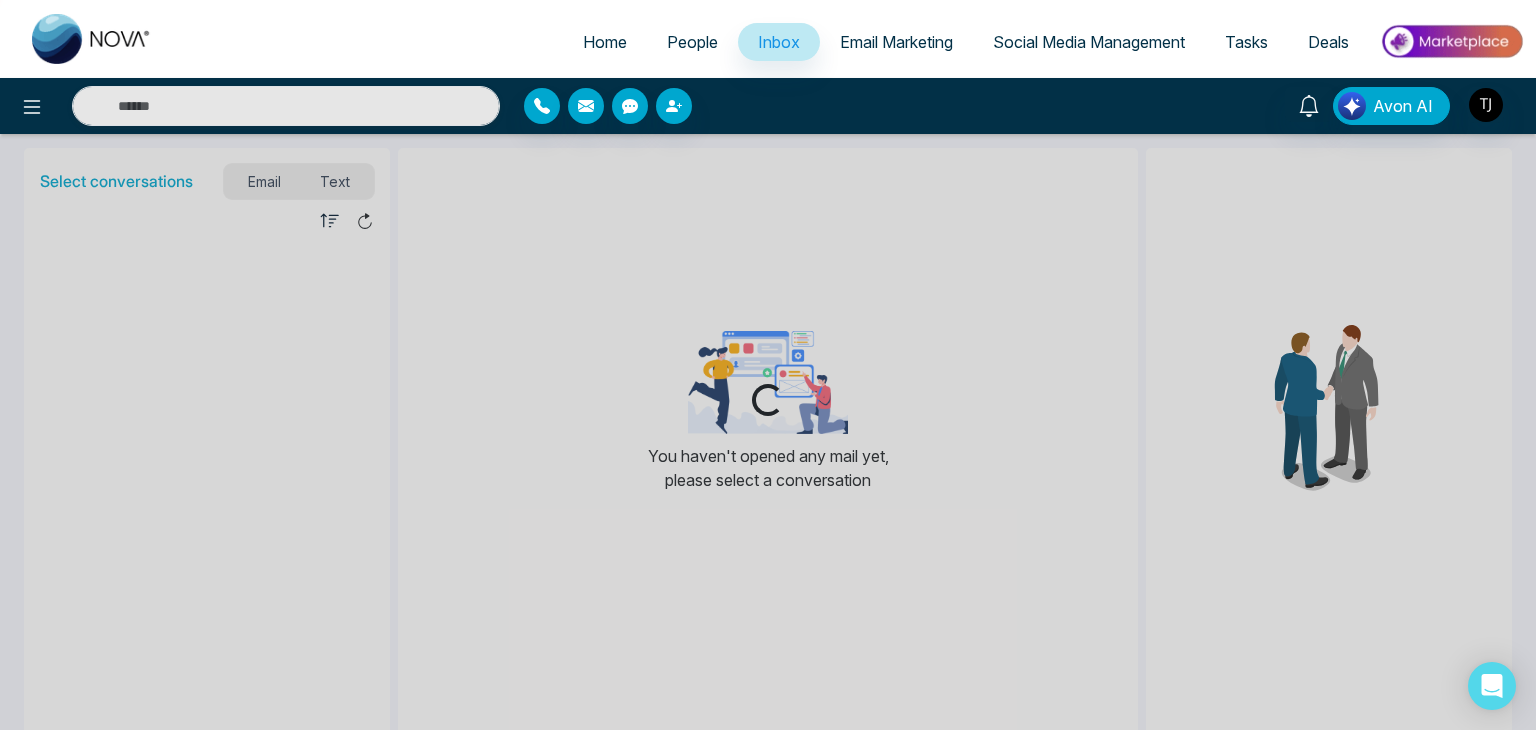 click on "People" at bounding box center [692, 42] 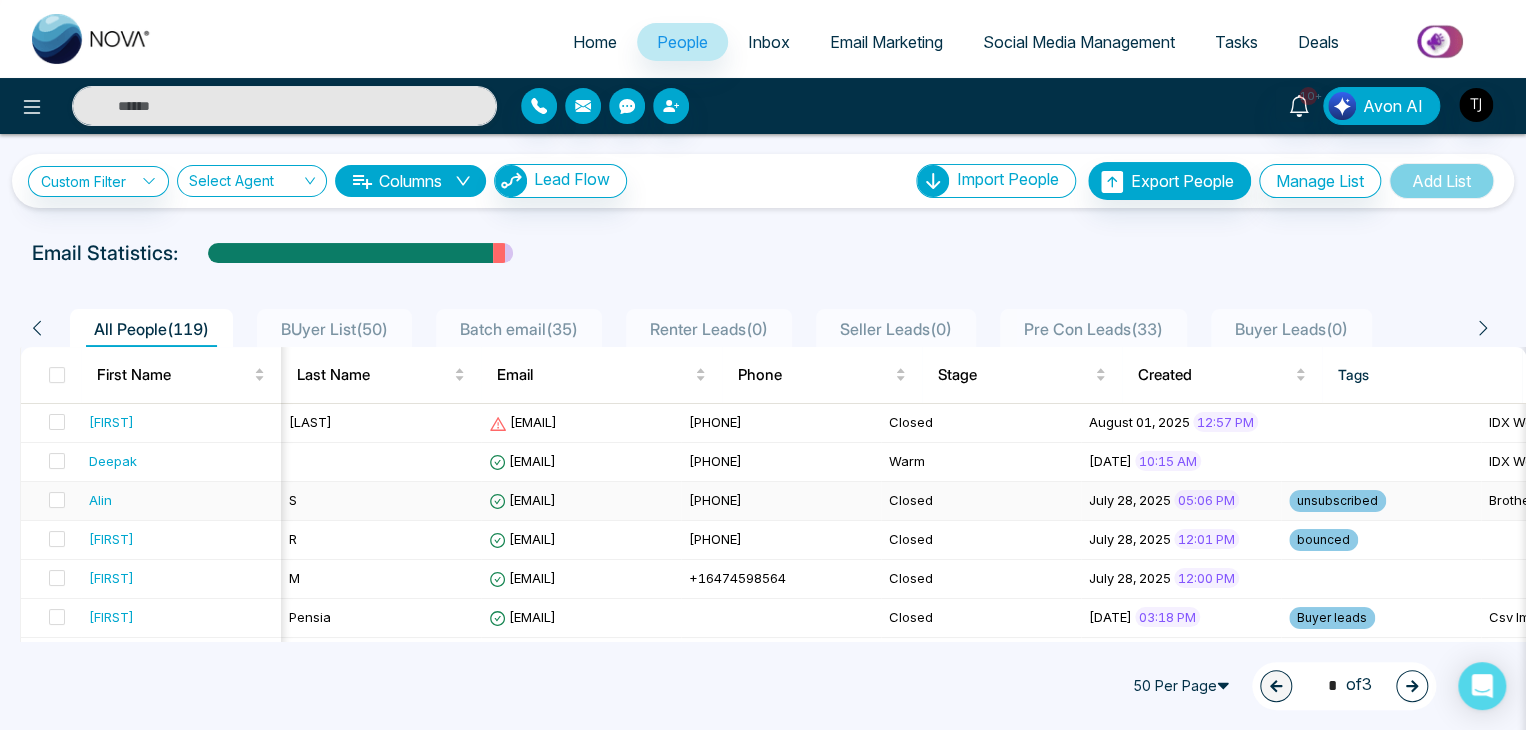 scroll, scrollTop: 0, scrollLeft: 500, axis: horizontal 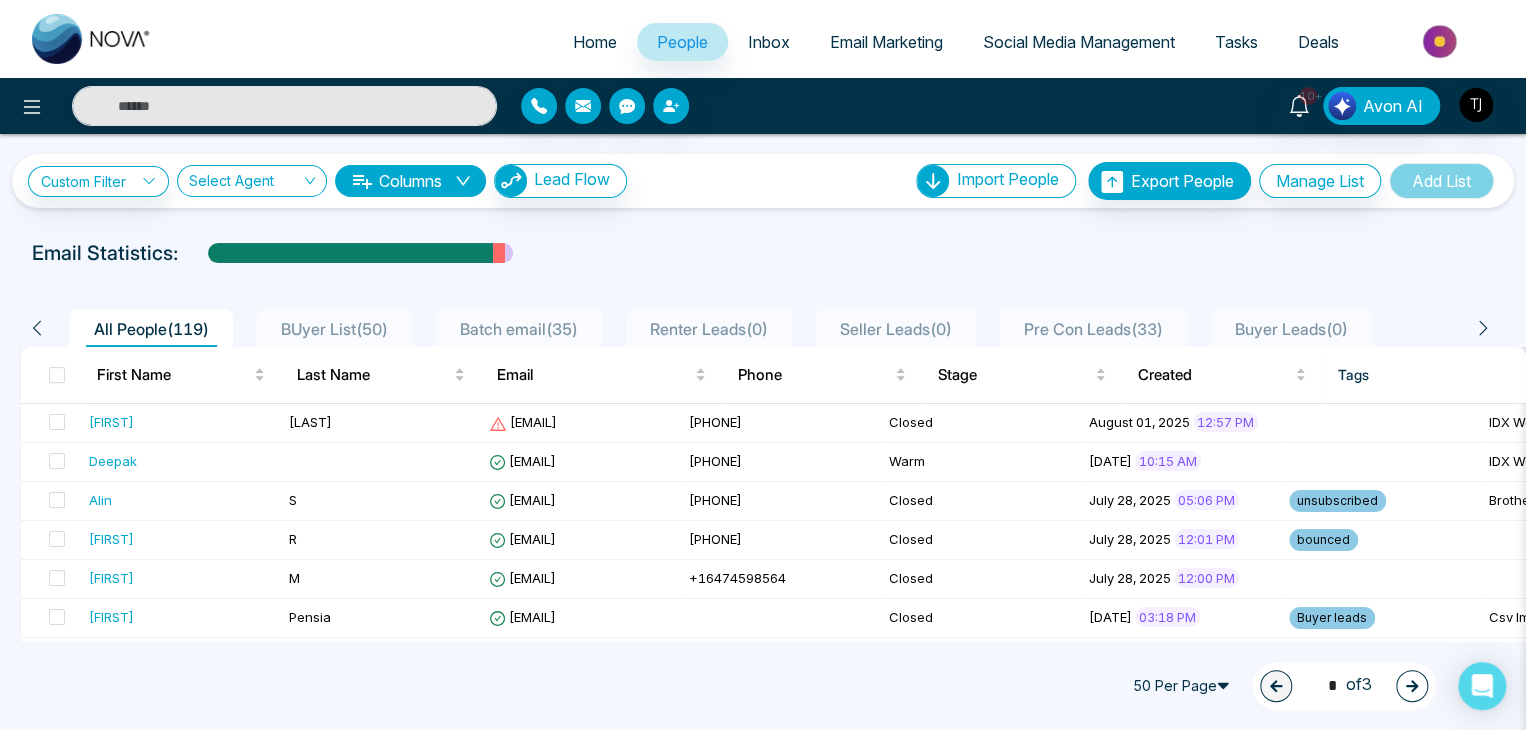click on "Deals" at bounding box center (1318, 42) 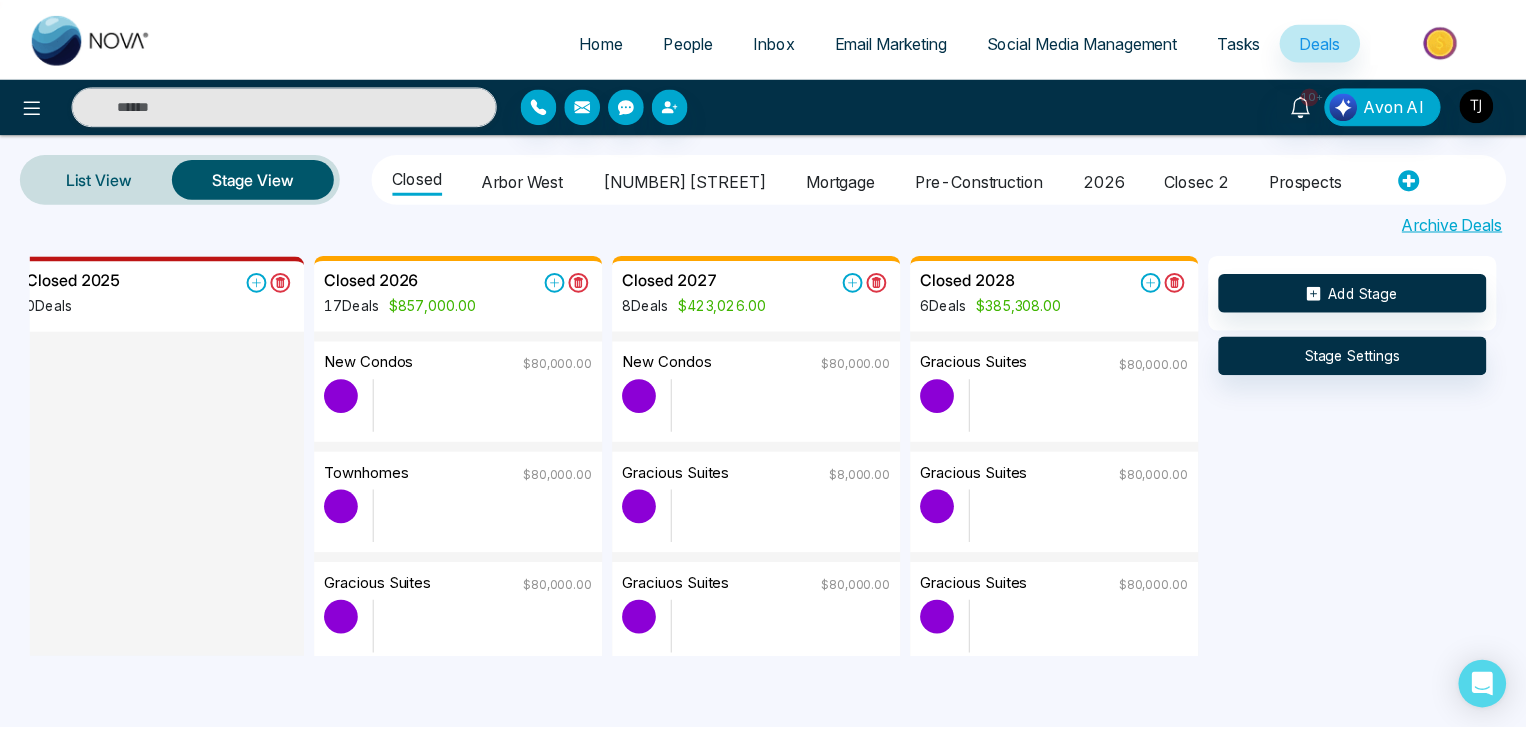 scroll, scrollTop: 0, scrollLeft: 0, axis: both 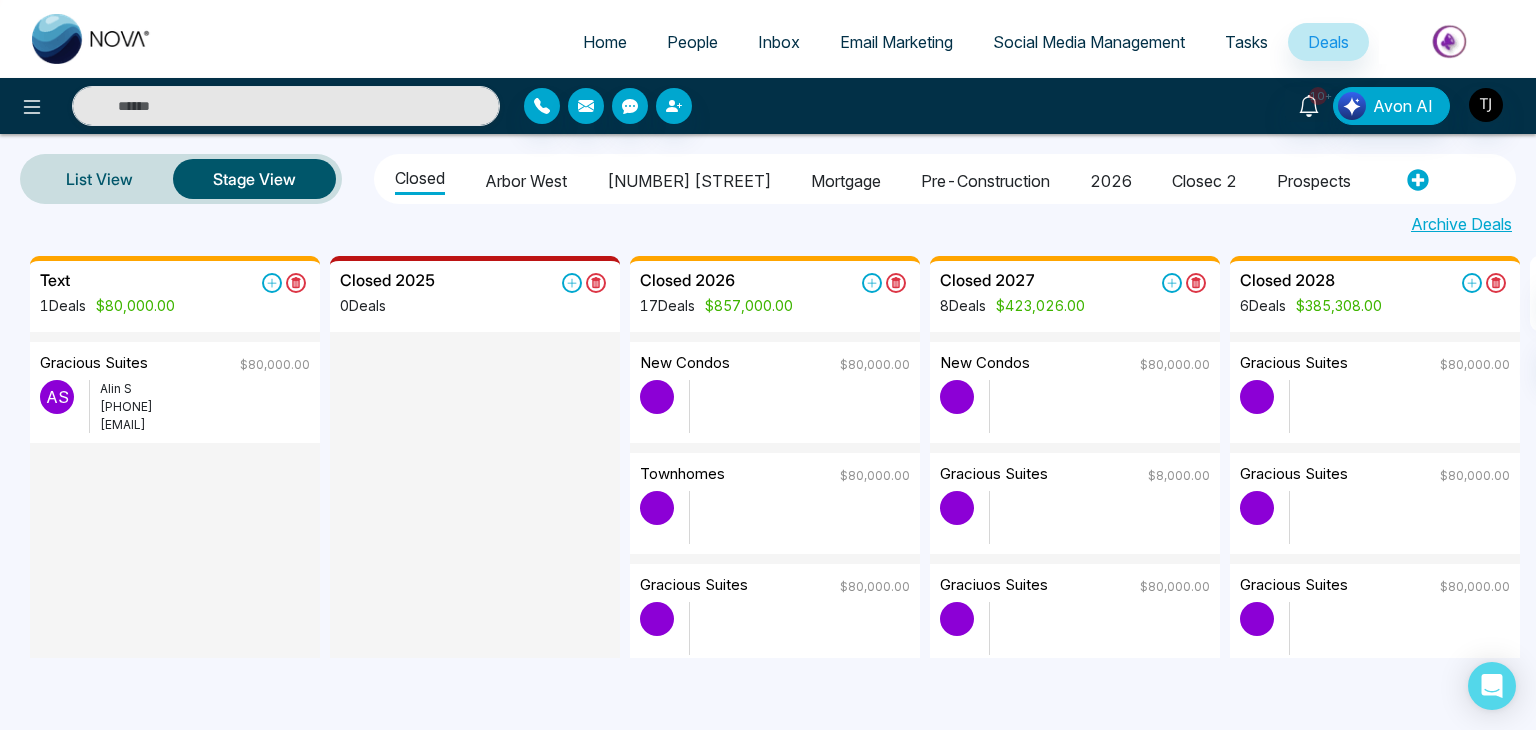click on "Home" at bounding box center [605, 42] 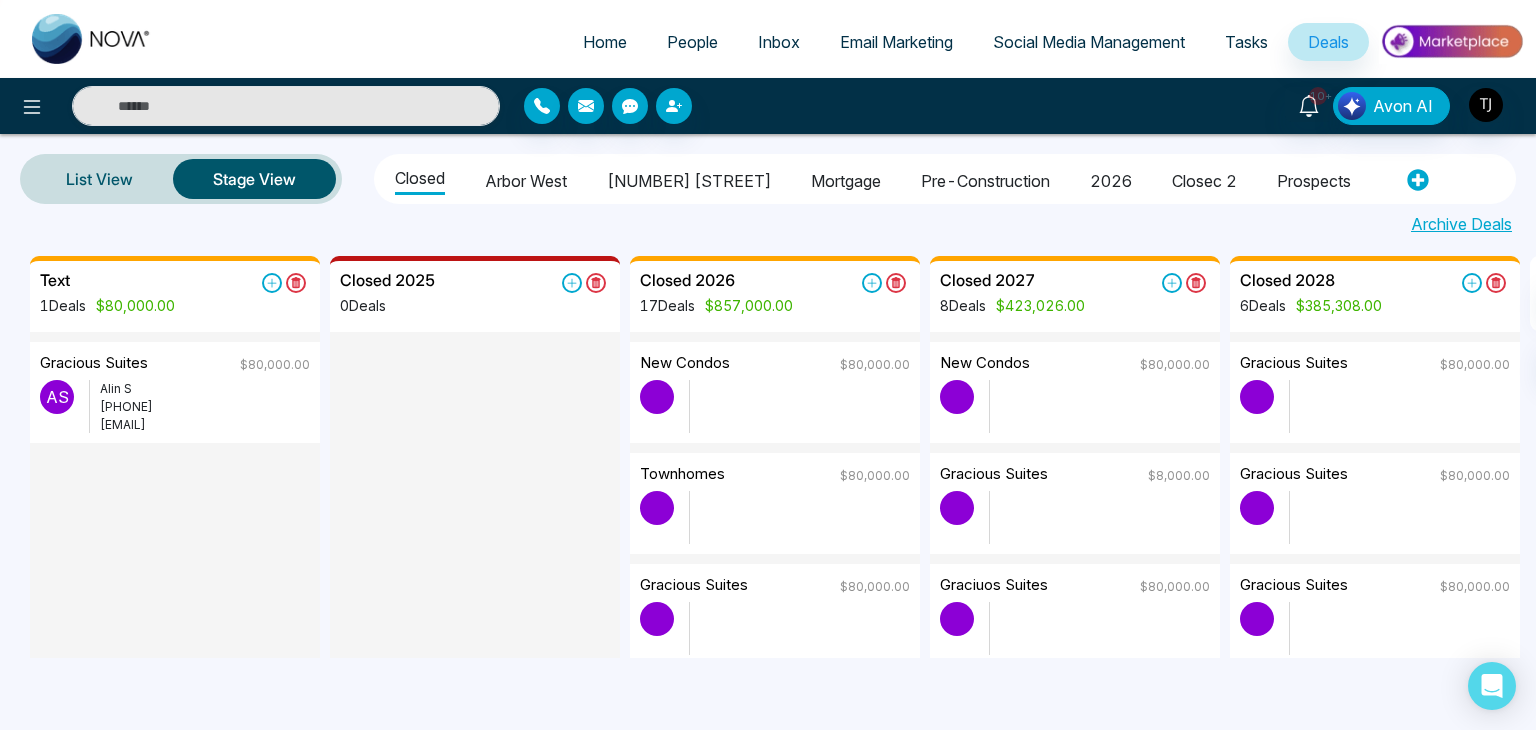 select on "*" 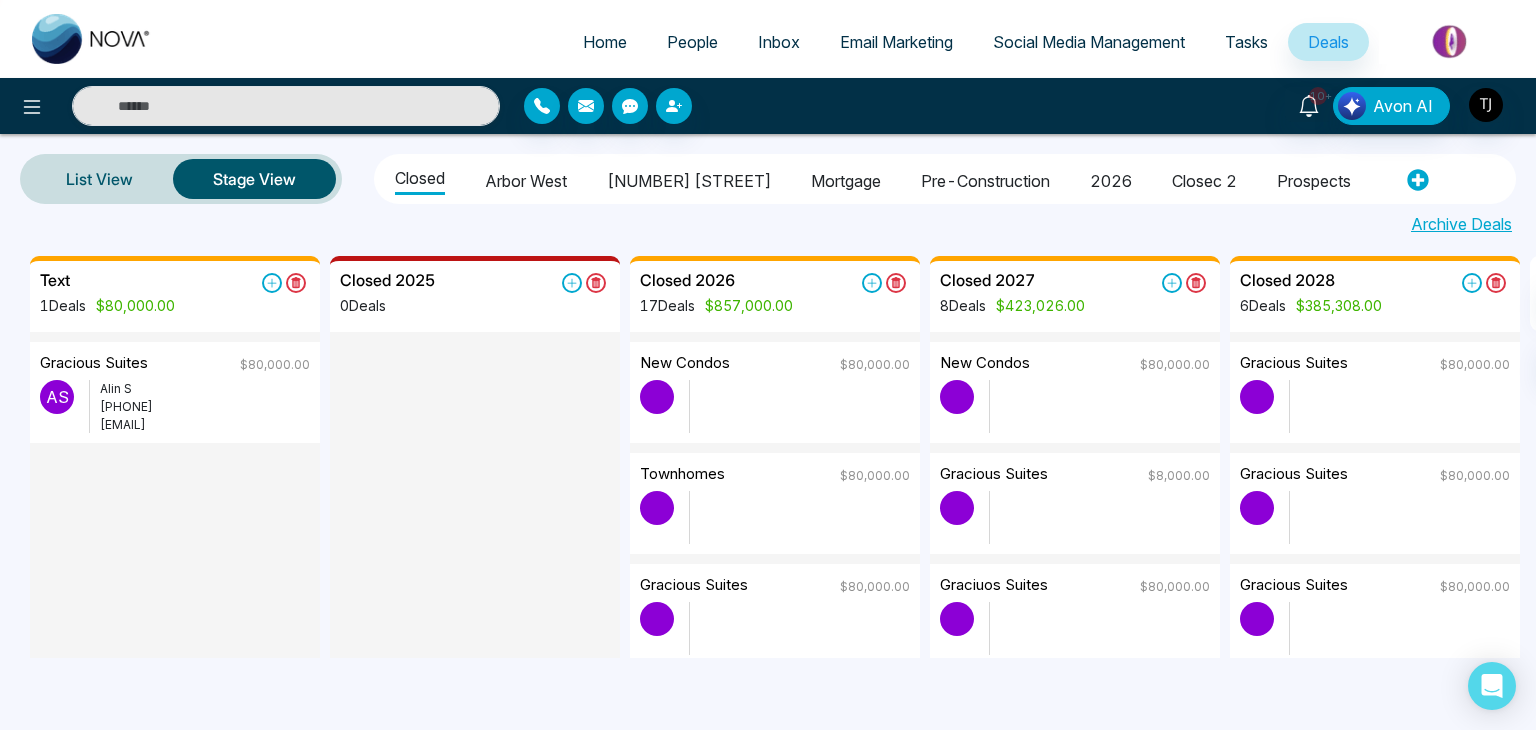 select on "*" 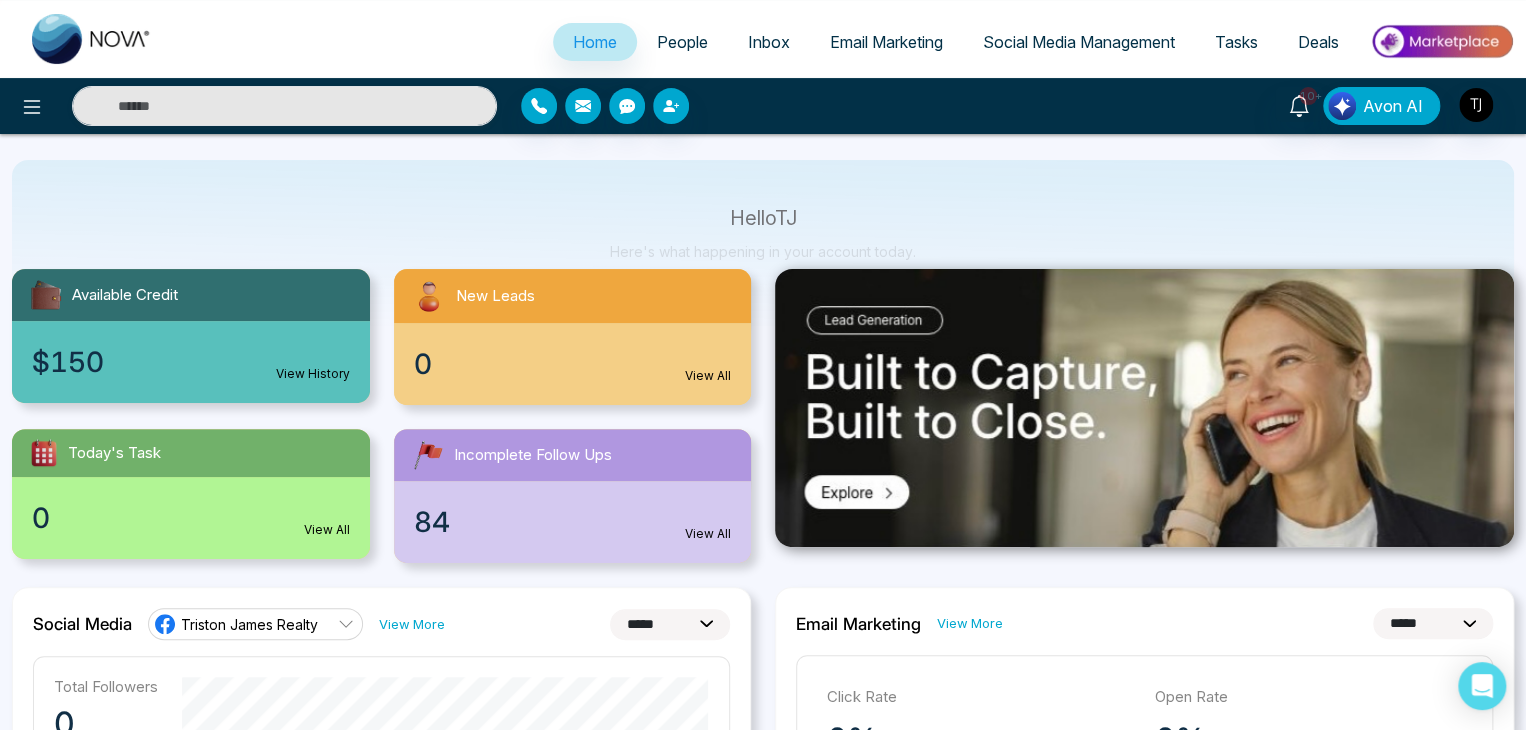 scroll, scrollTop: 0, scrollLeft: 0, axis: both 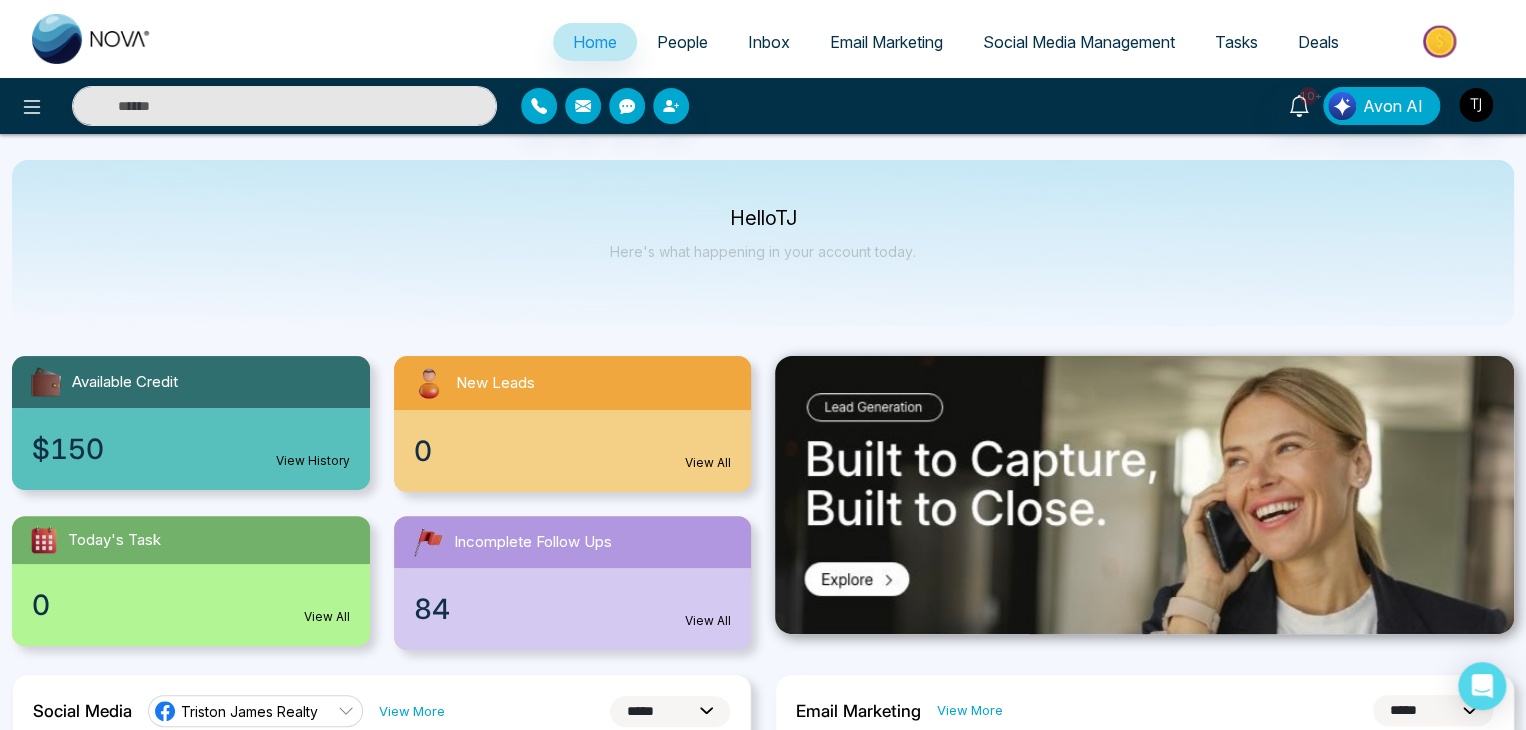 click on "People" at bounding box center [682, 42] 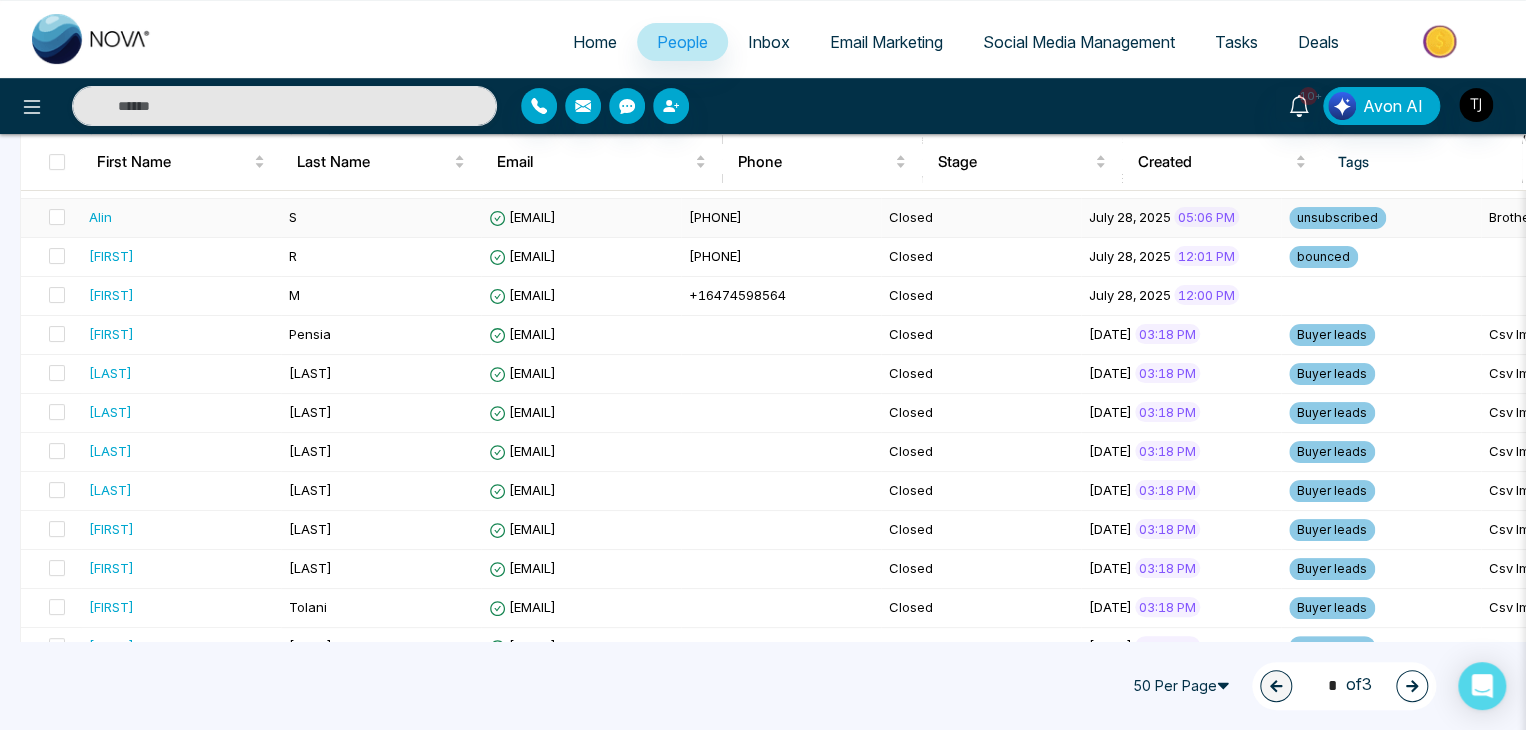 scroll, scrollTop: 0, scrollLeft: 0, axis: both 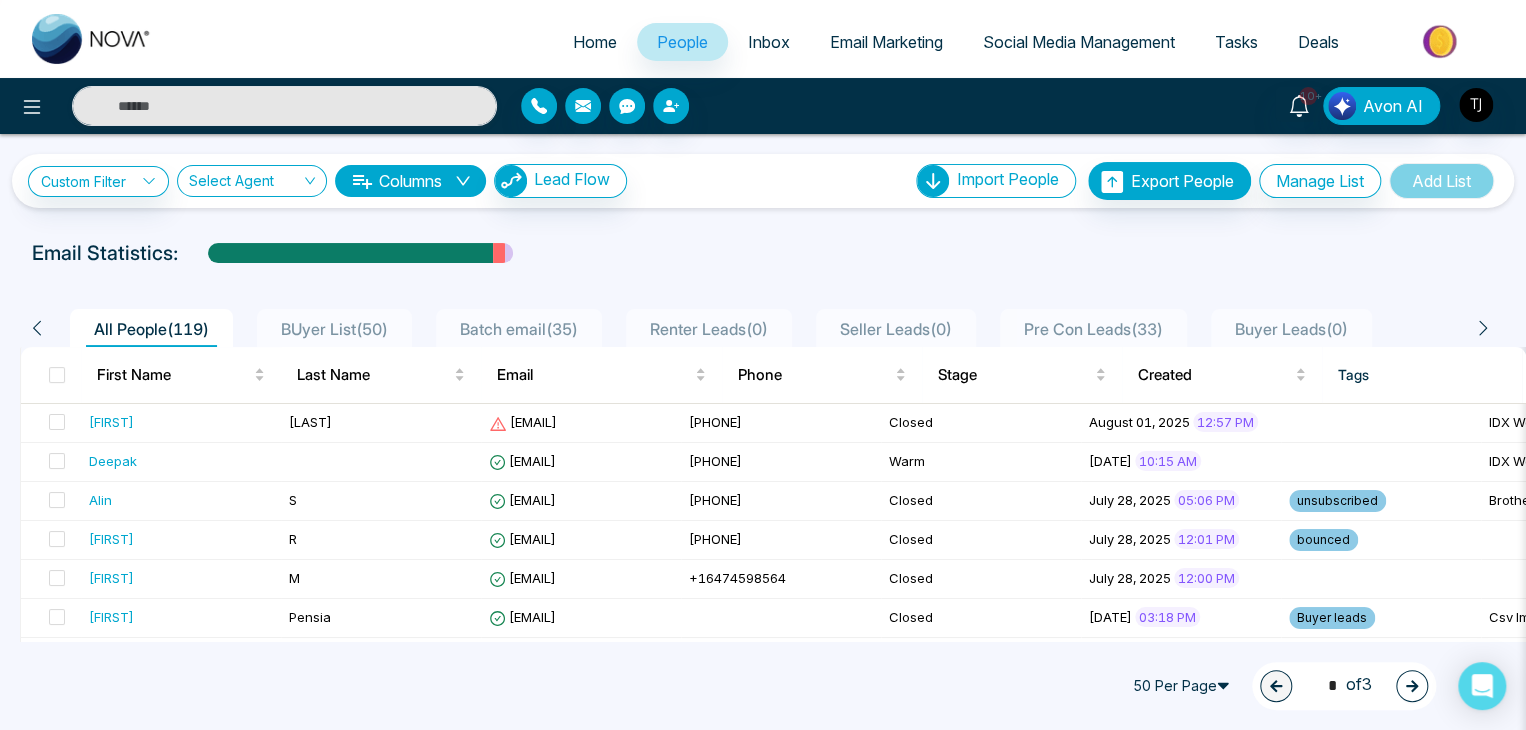 click on "Inbox" at bounding box center (769, 42) 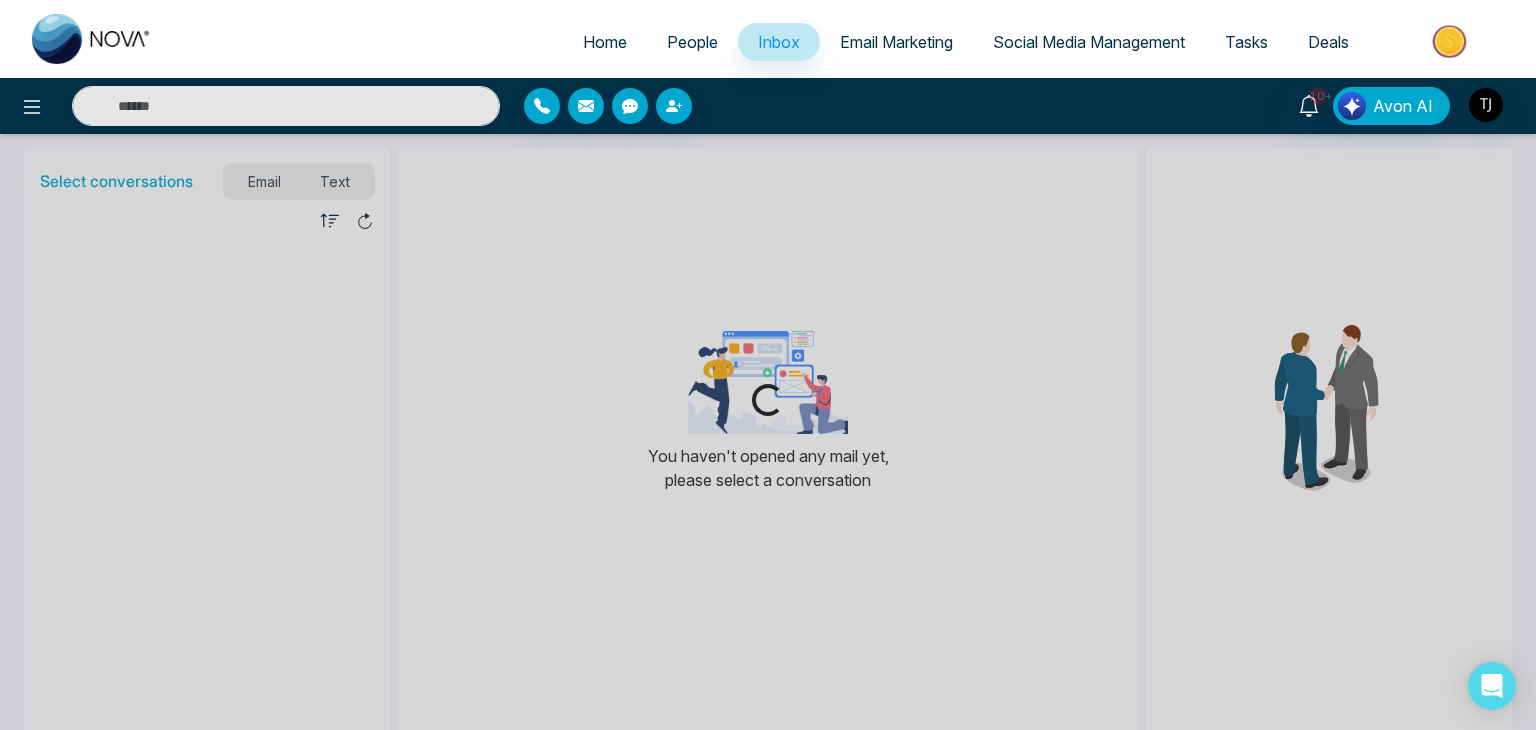 click on "Home" at bounding box center (605, 42) 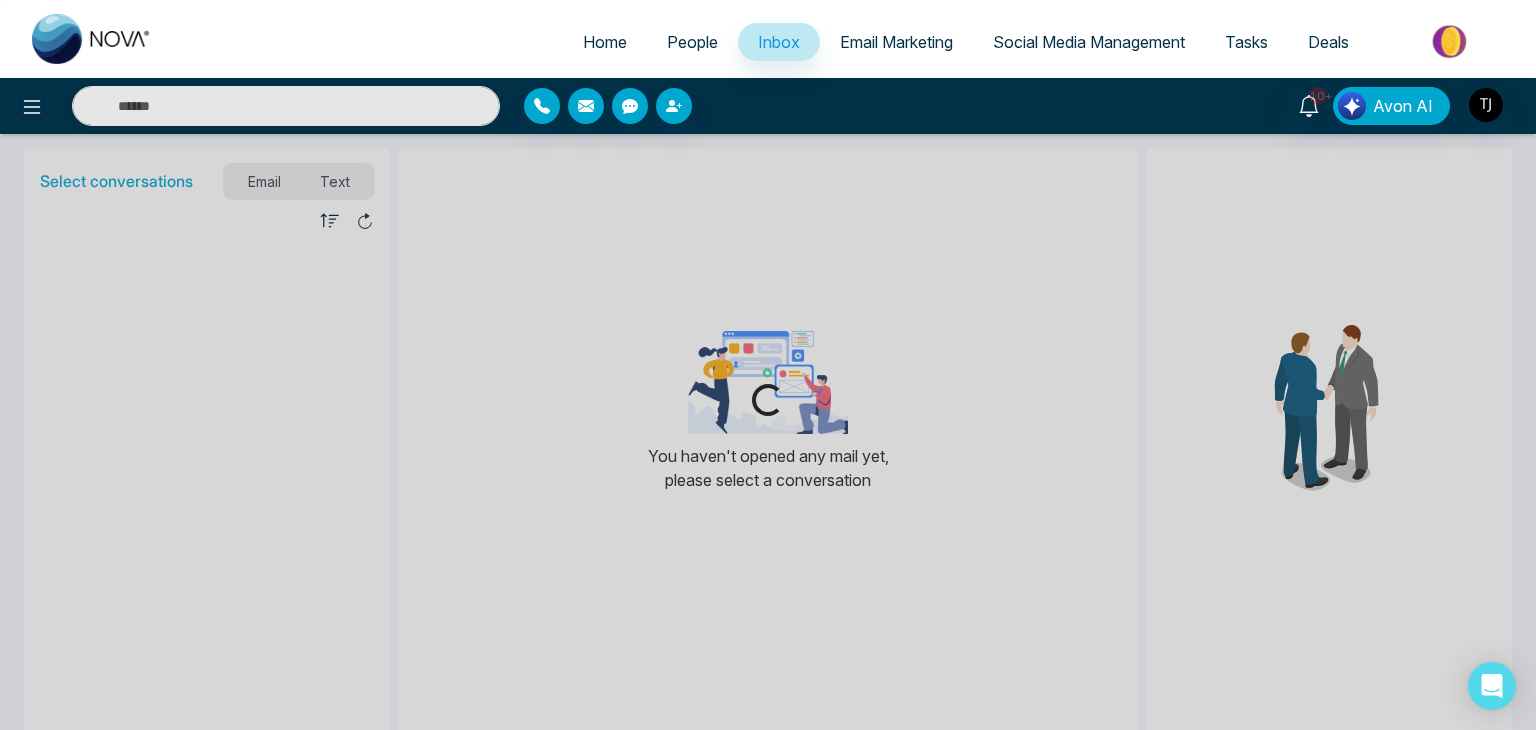 select on "*" 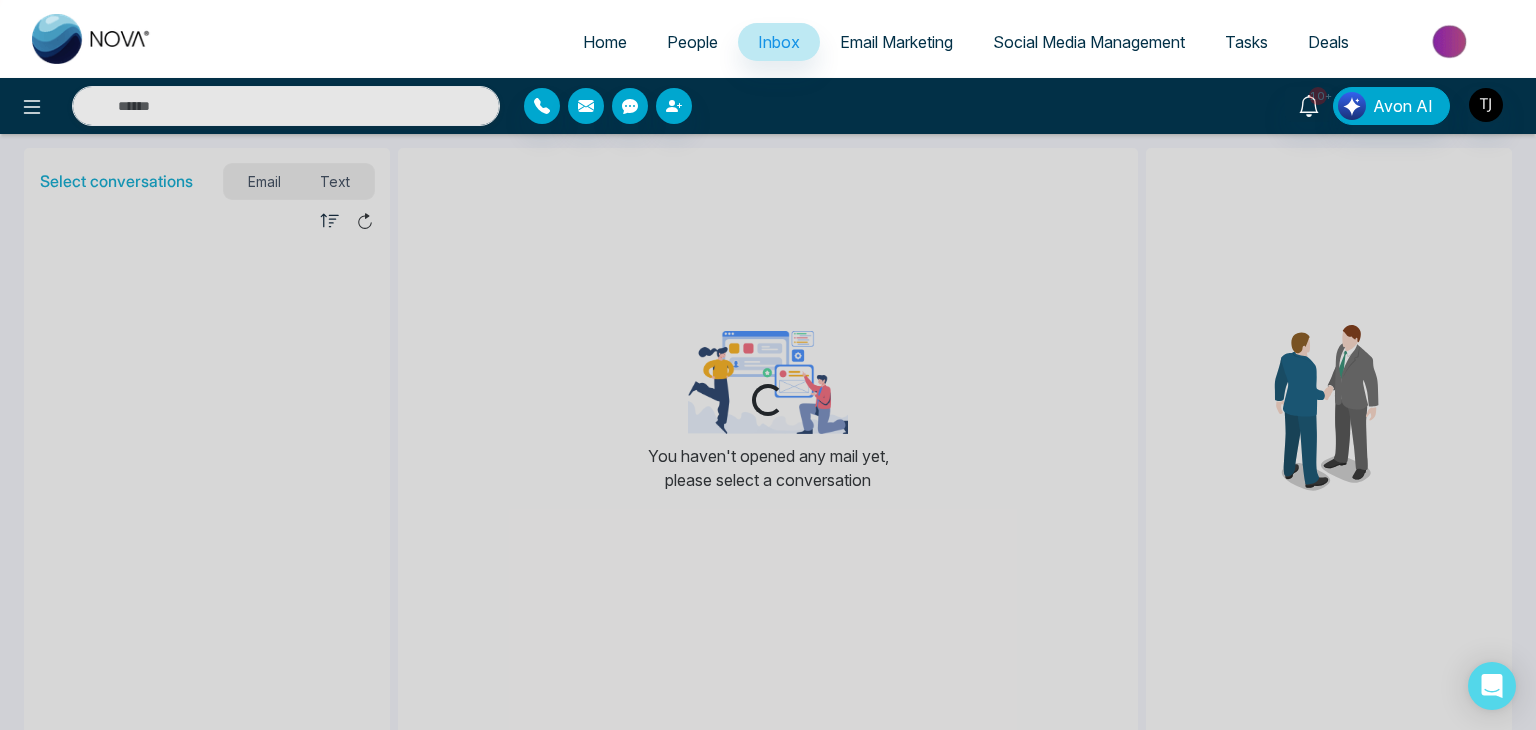 select on "*" 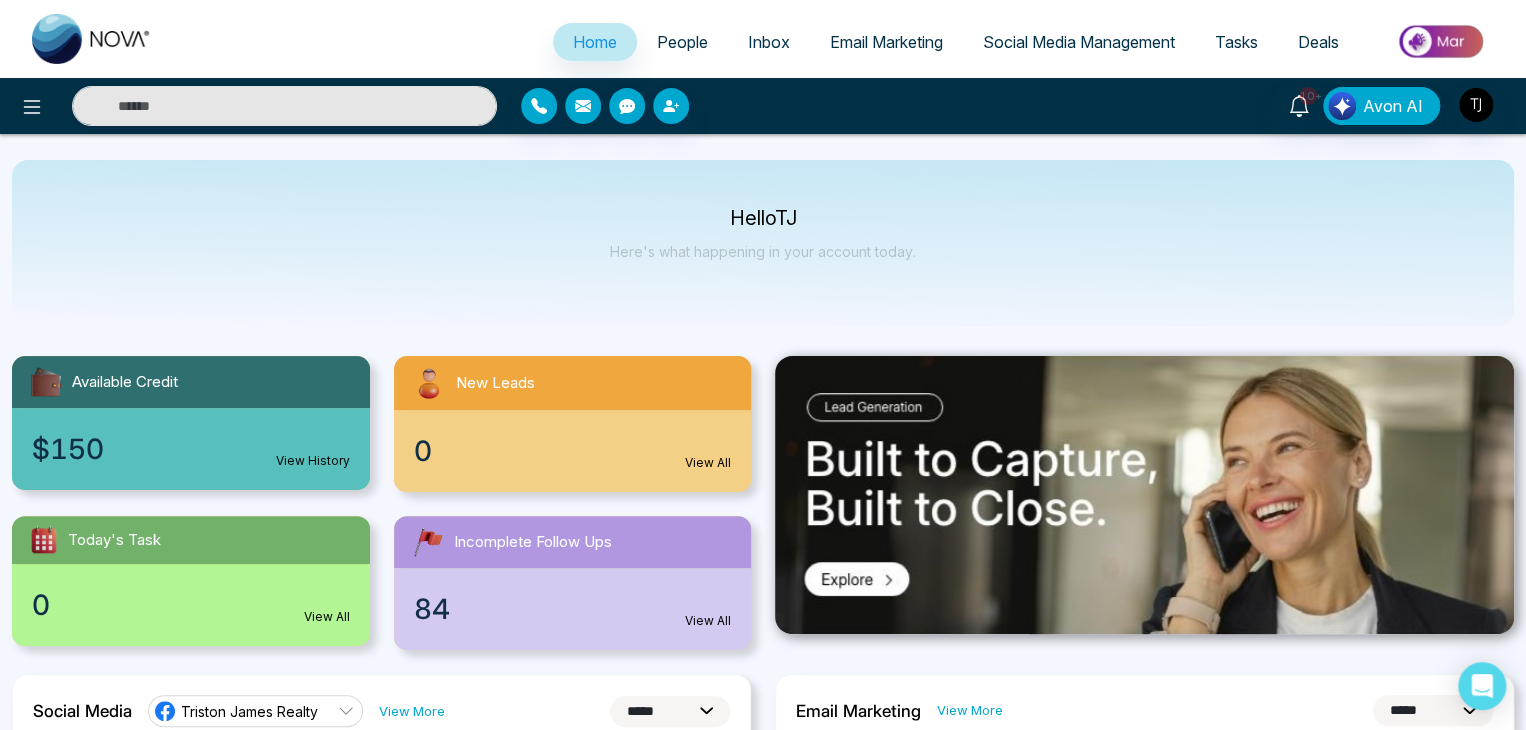 scroll, scrollTop: 0, scrollLeft: 0, axis: both 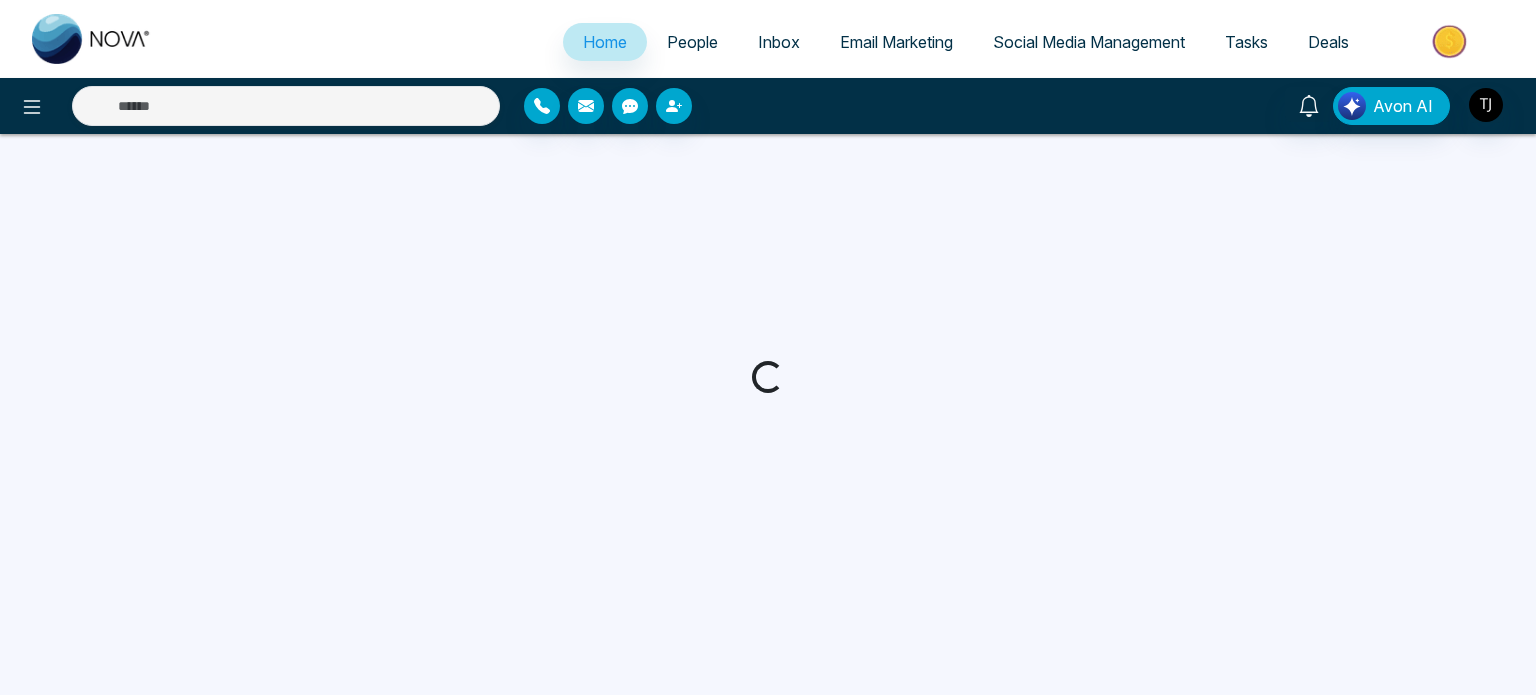 select on "*" 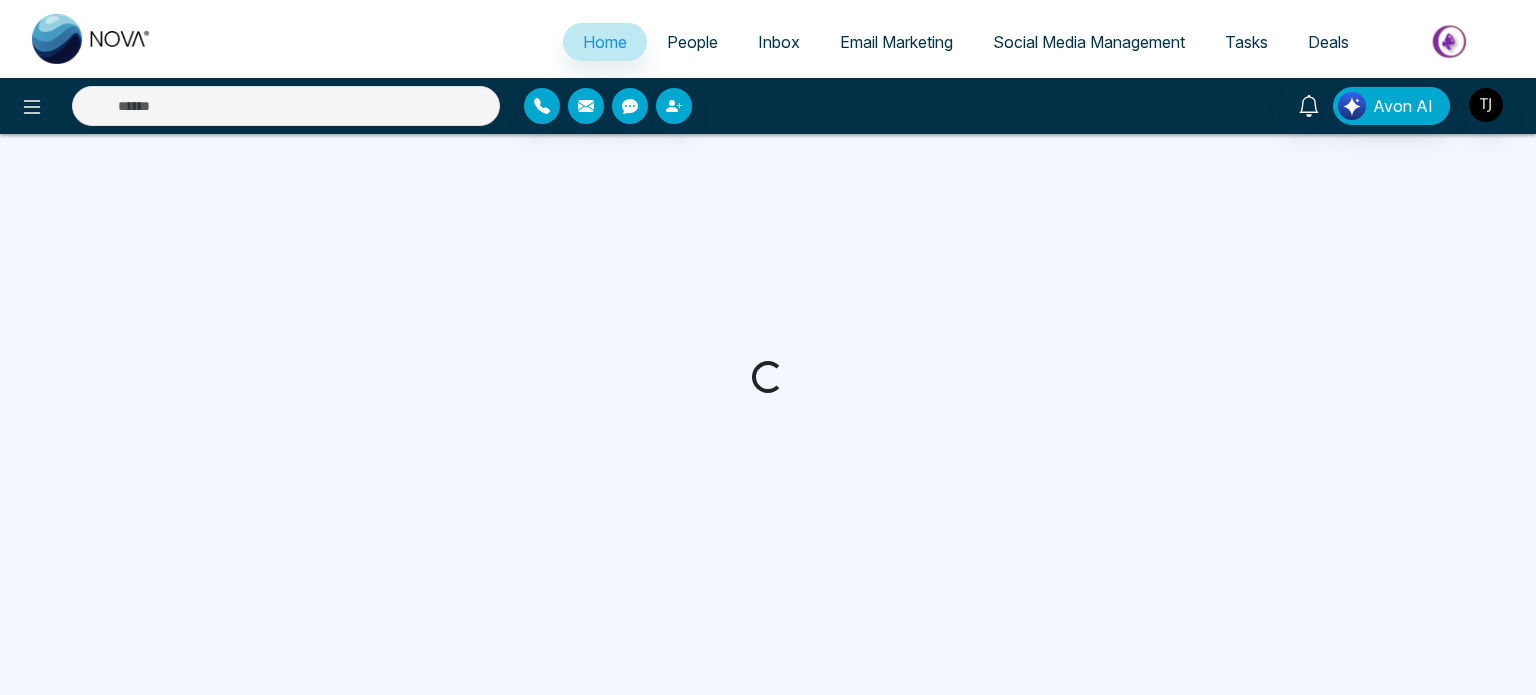 select on "*" 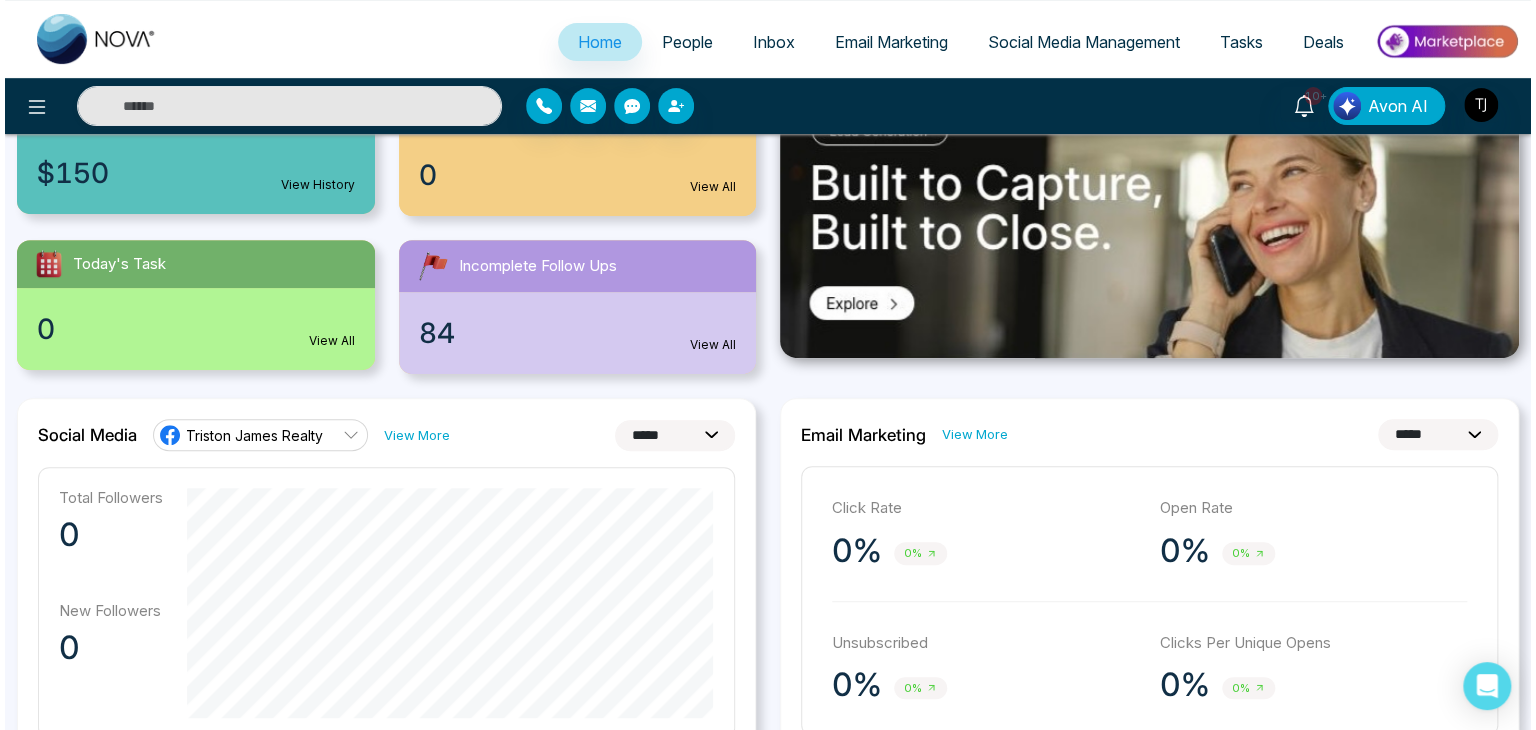 scroll, scrollTop: 0, scrollLeft: 0, axis: both 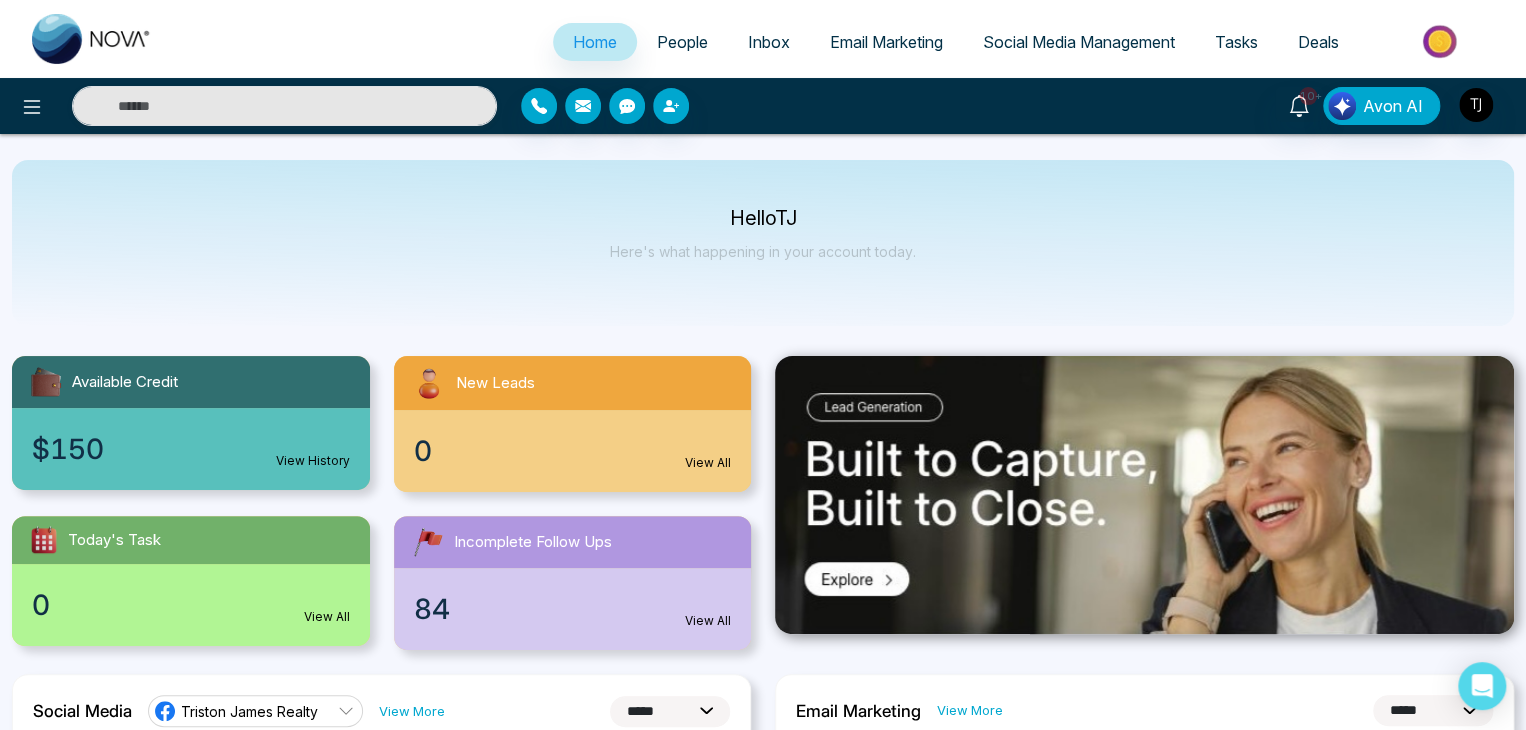 click on "Hello  TJ Here's what happening in your account today." at bounding box center [763, 243] 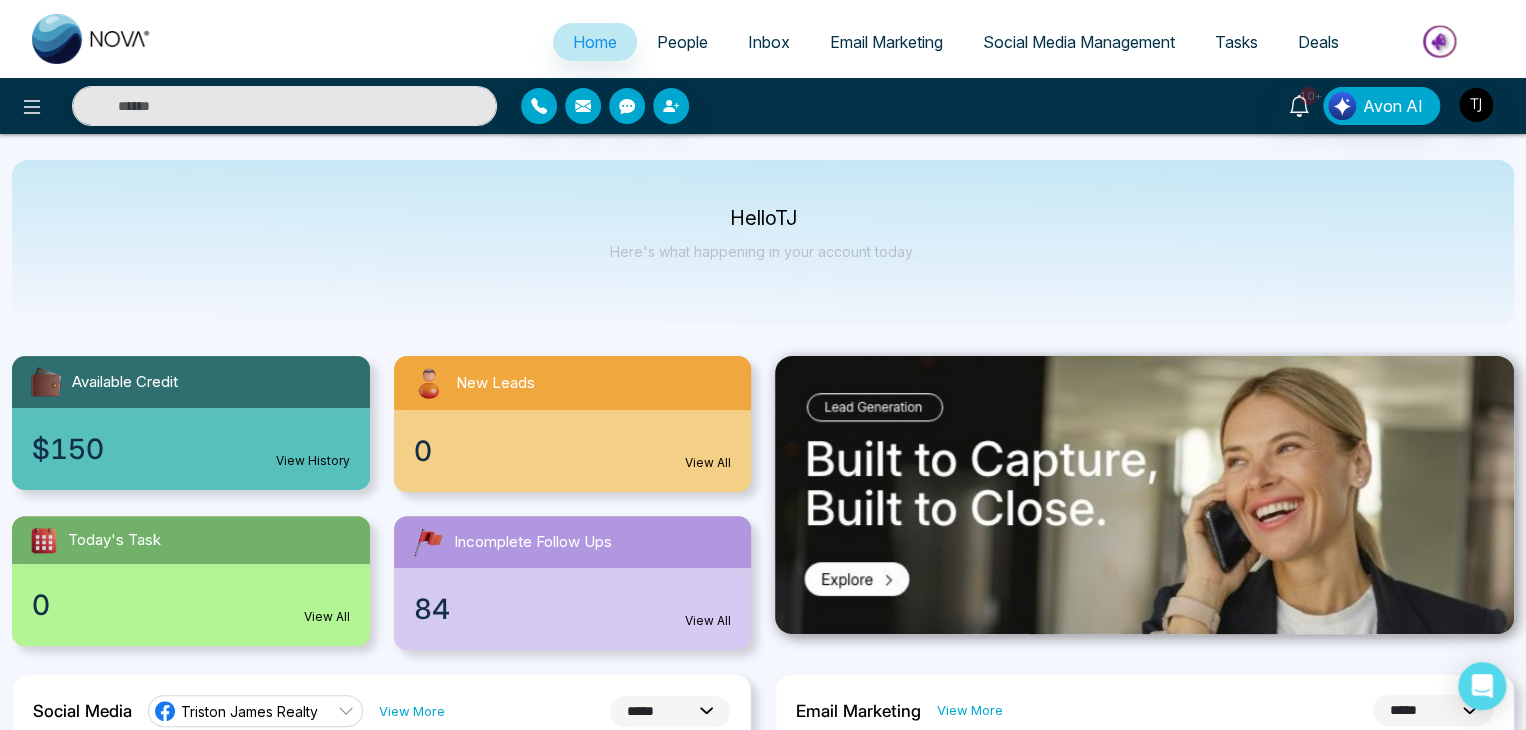 click on "Hello  TJ Here's what happening in your account today." at bounding box center (763, 243) 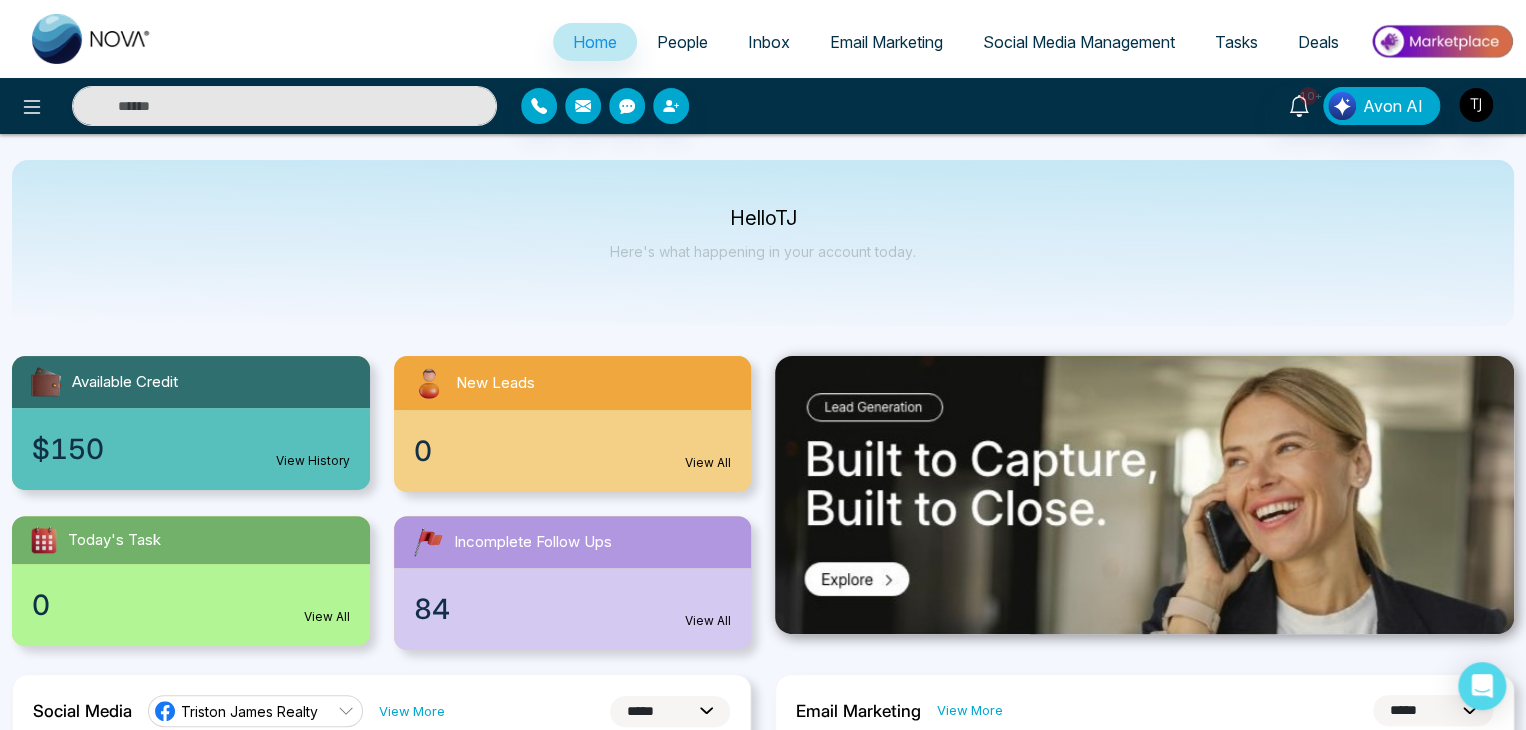 click on "Hello  TJ Here's what happening in your account today." at bounding box center [763, 243] 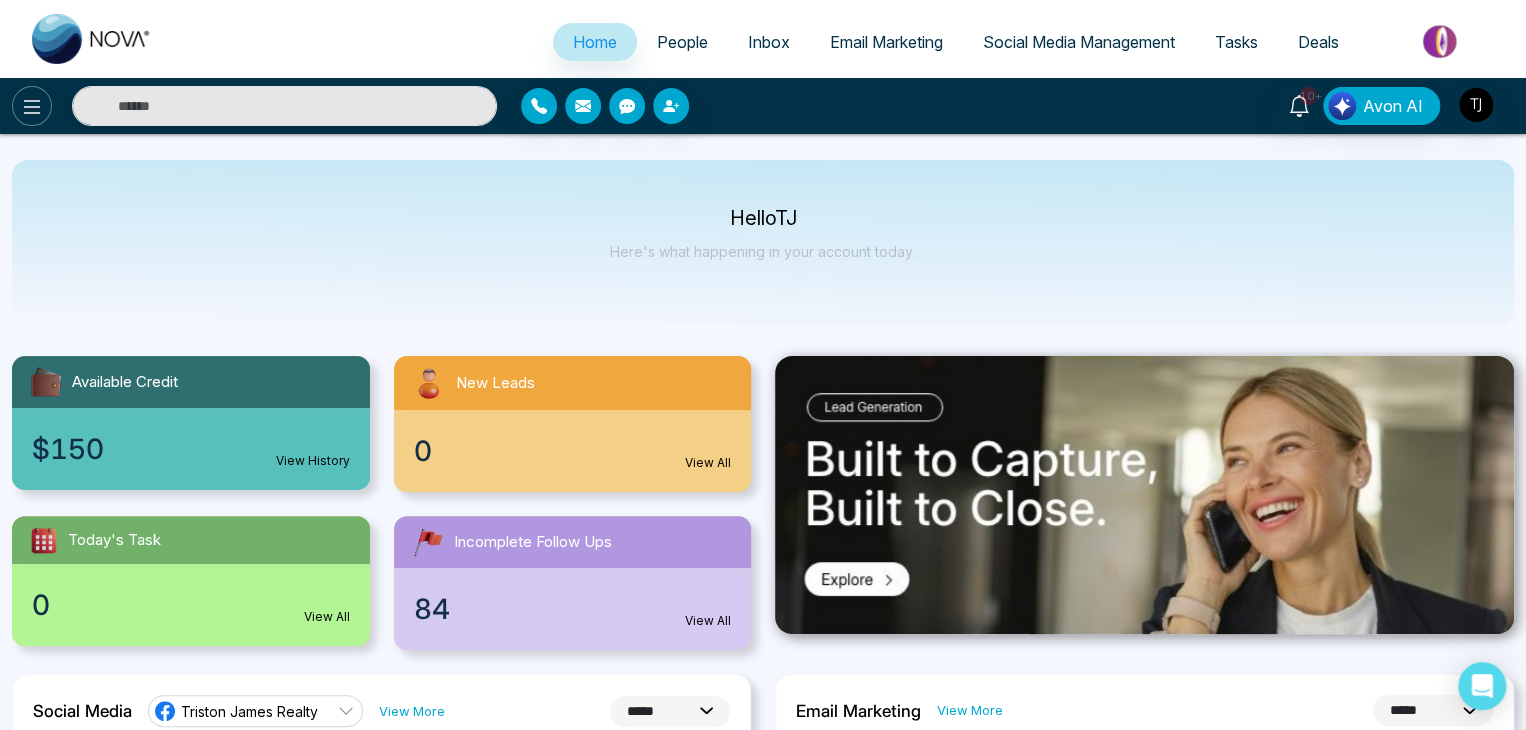 click 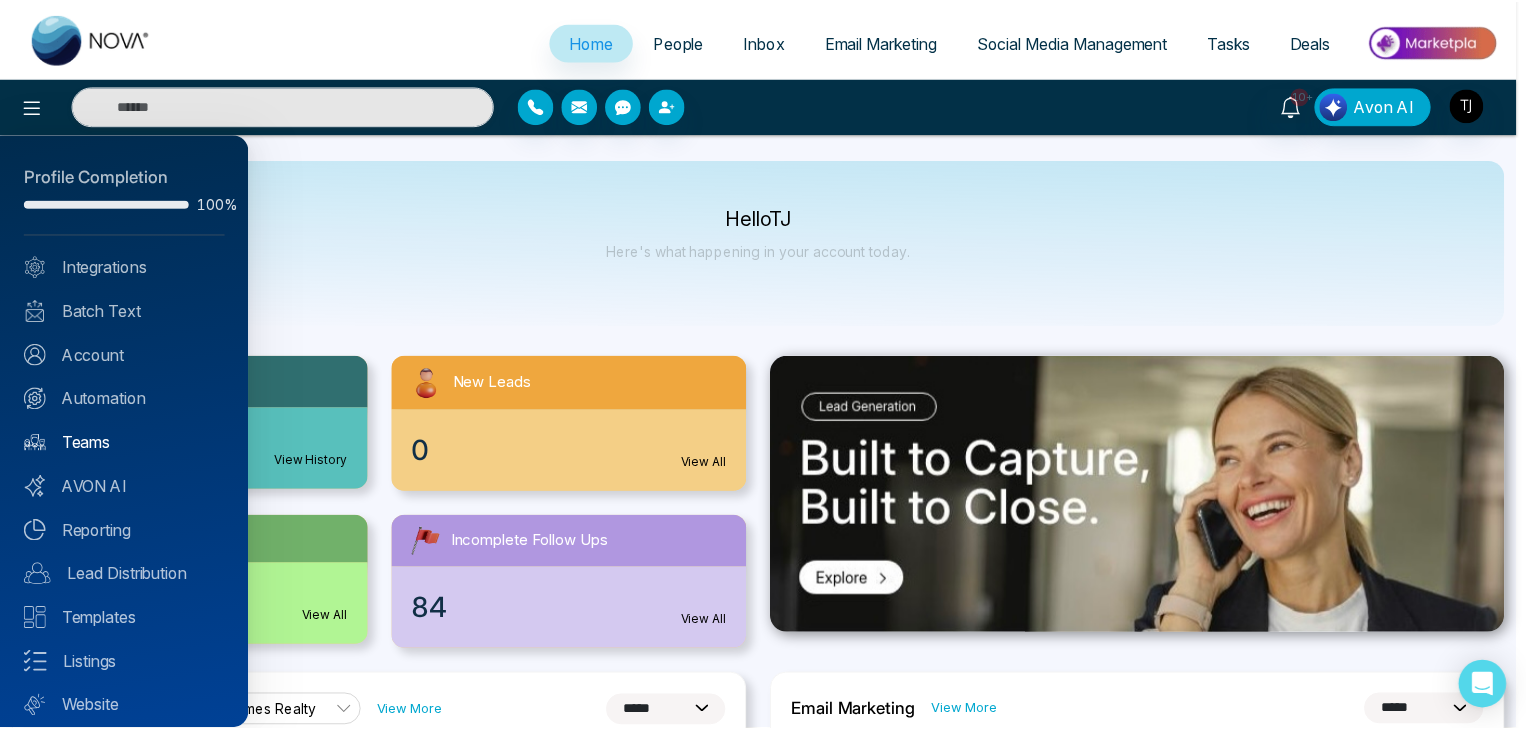 scroll, scrollTop: 56, scrollLeft: 0, axis: vertical 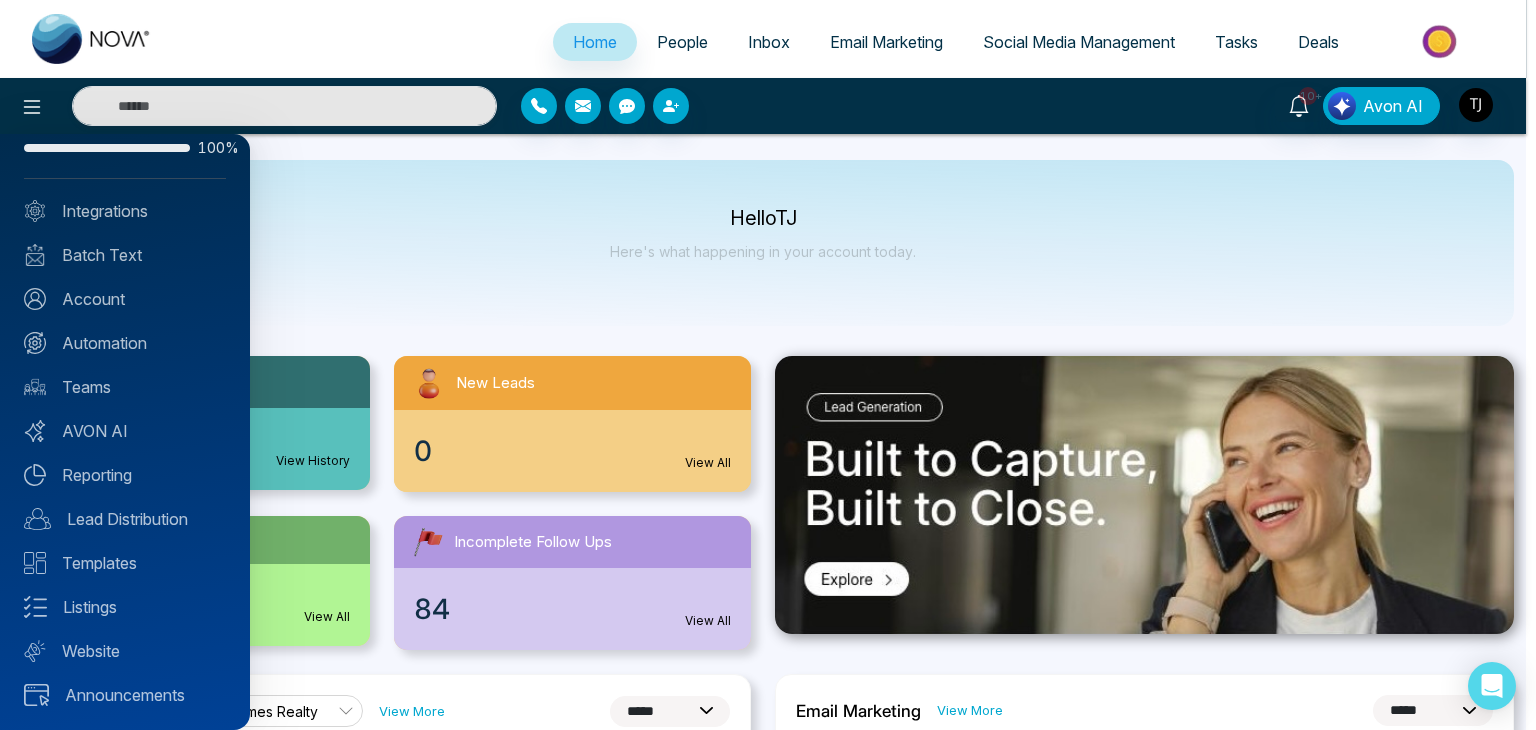 click at bounding box center (768, 365) 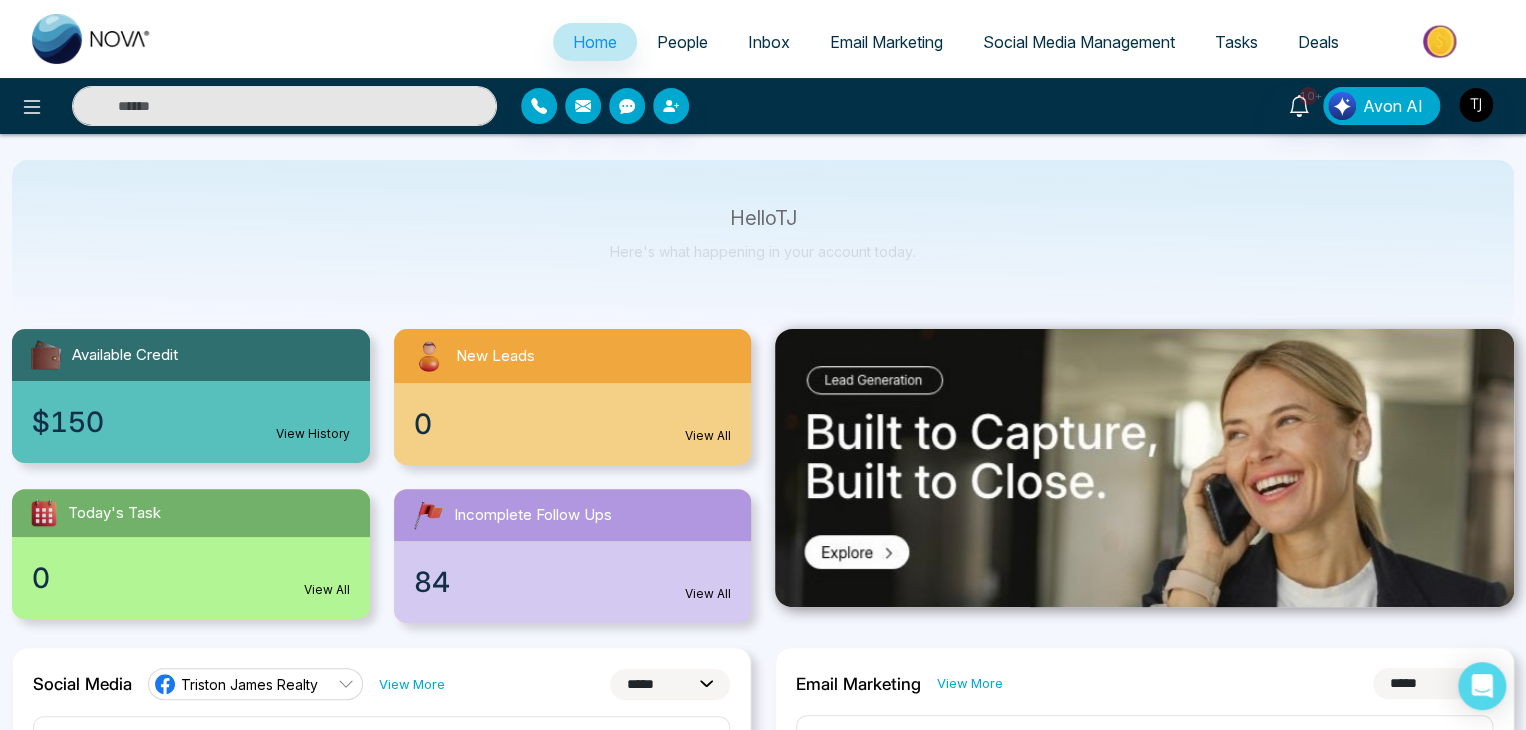 scroll, scrollTop: 0, scrollLeft: 0, axis: both 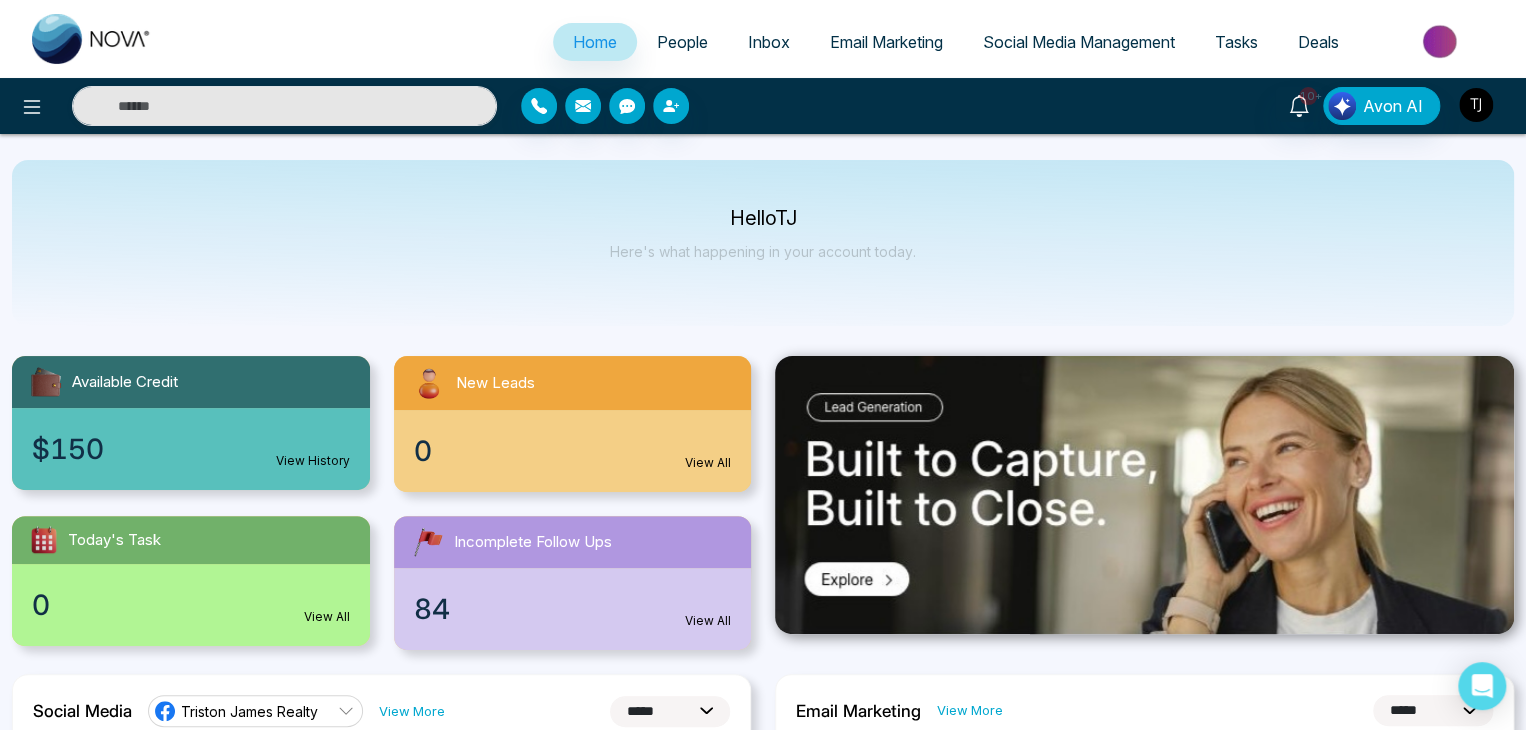 click at bounding box center (1476, 105) 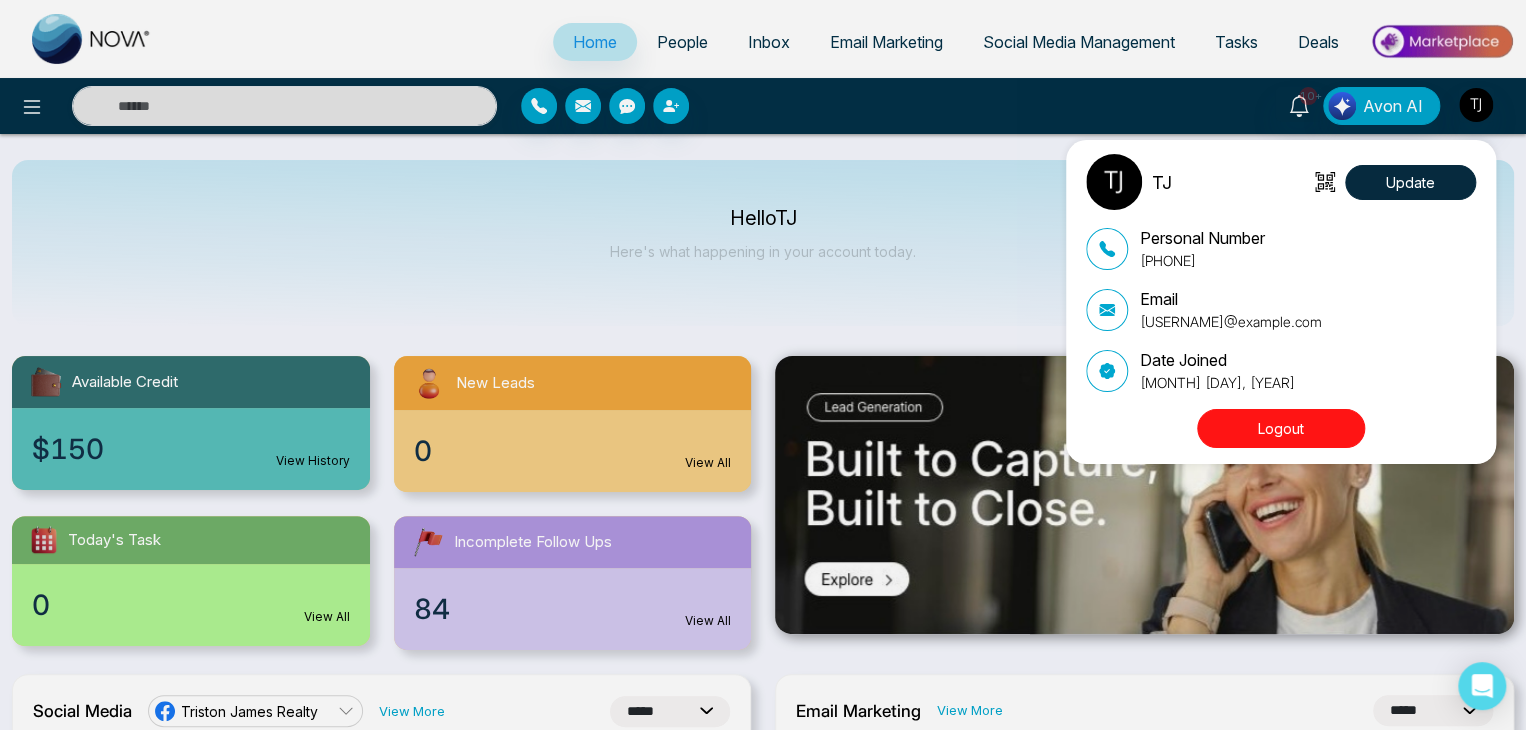 click on "TJ Update Personal Number +16472175256 Email tirstonjames@gmail.com Date Joined September 18, 2024 Logout" at bounding box center [763, 365] 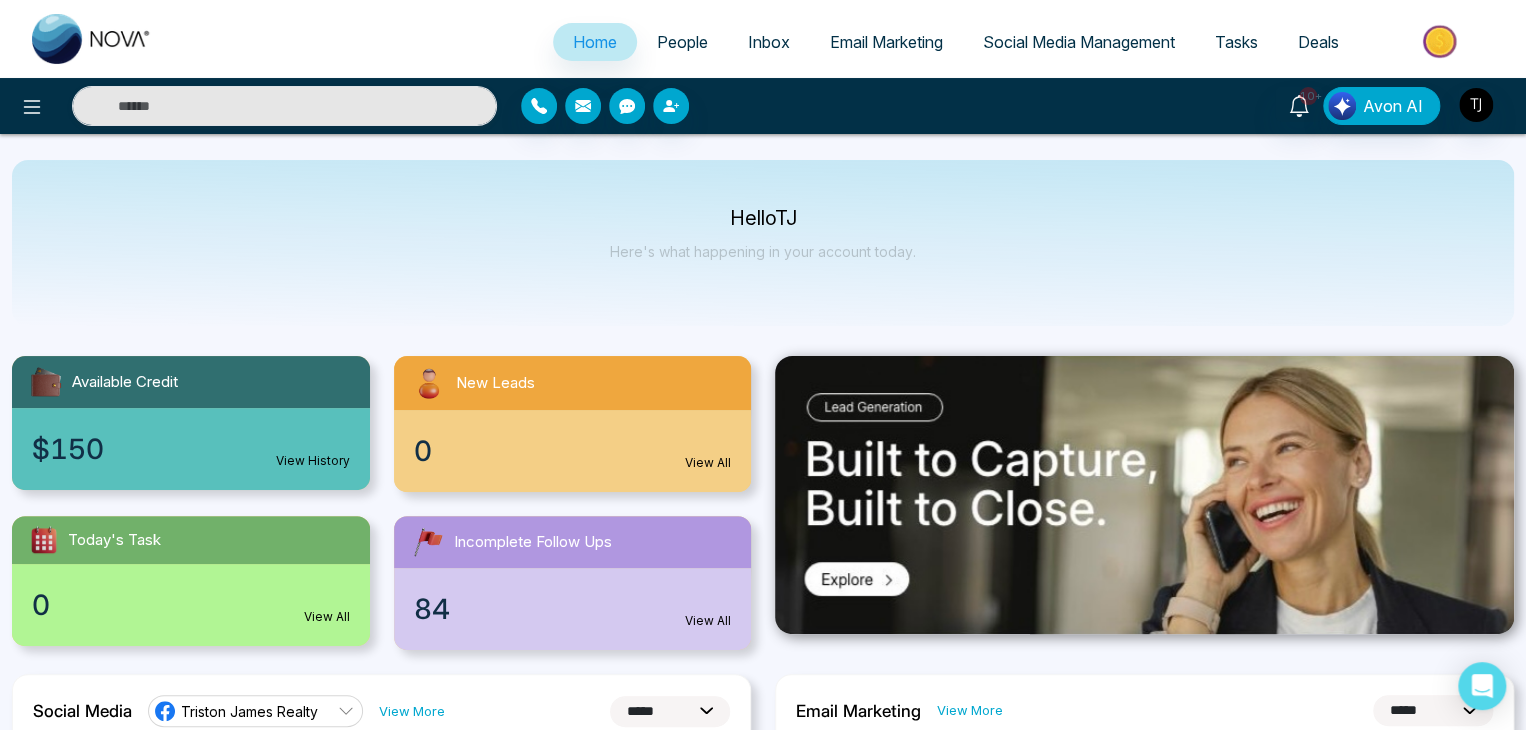 click on "Hello  TJ Here's what happening in your account today." at bounding box center (763, 243) 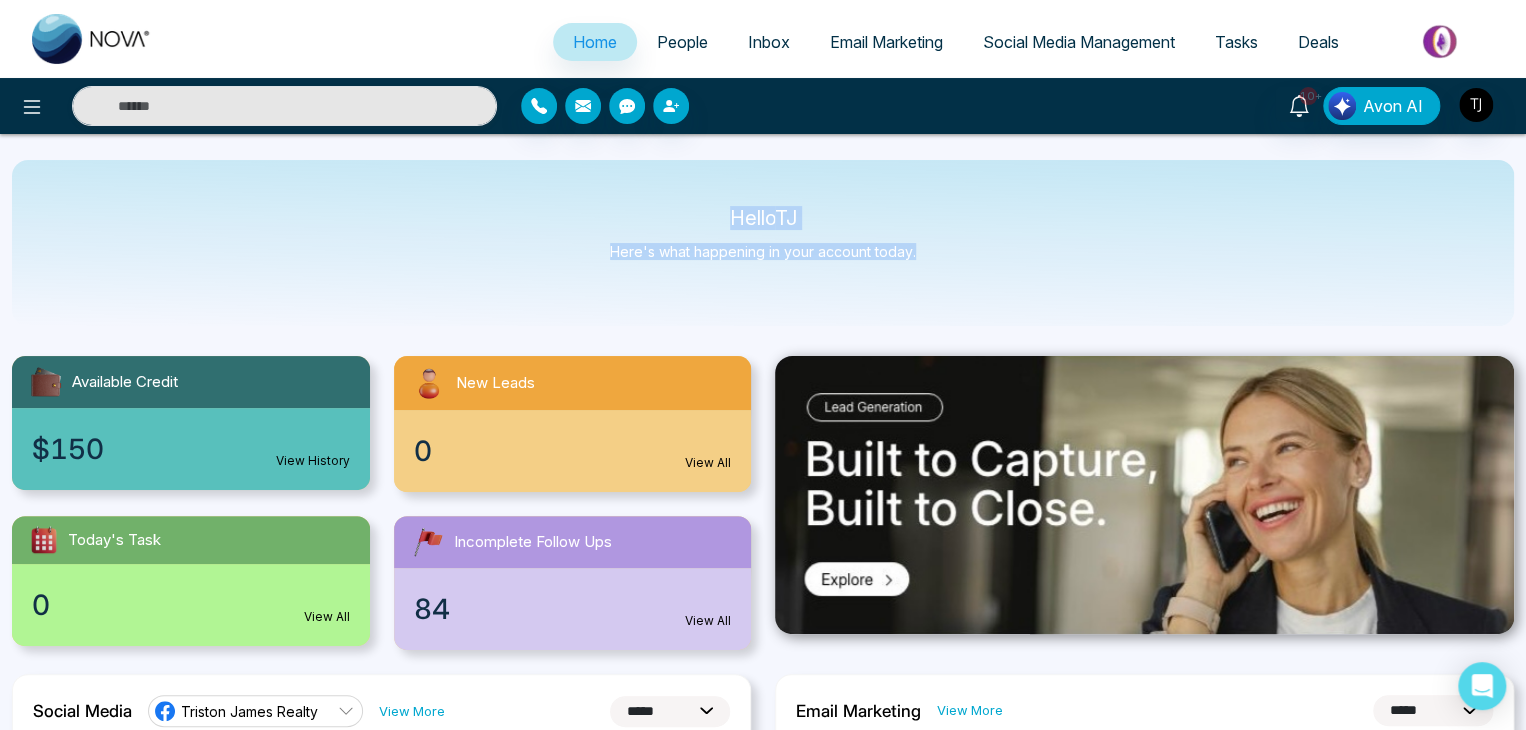 drag, startPoint x: 931, startPoint y: 244, endPoint x: 724, endPoint y: 213, distance: 209.30838 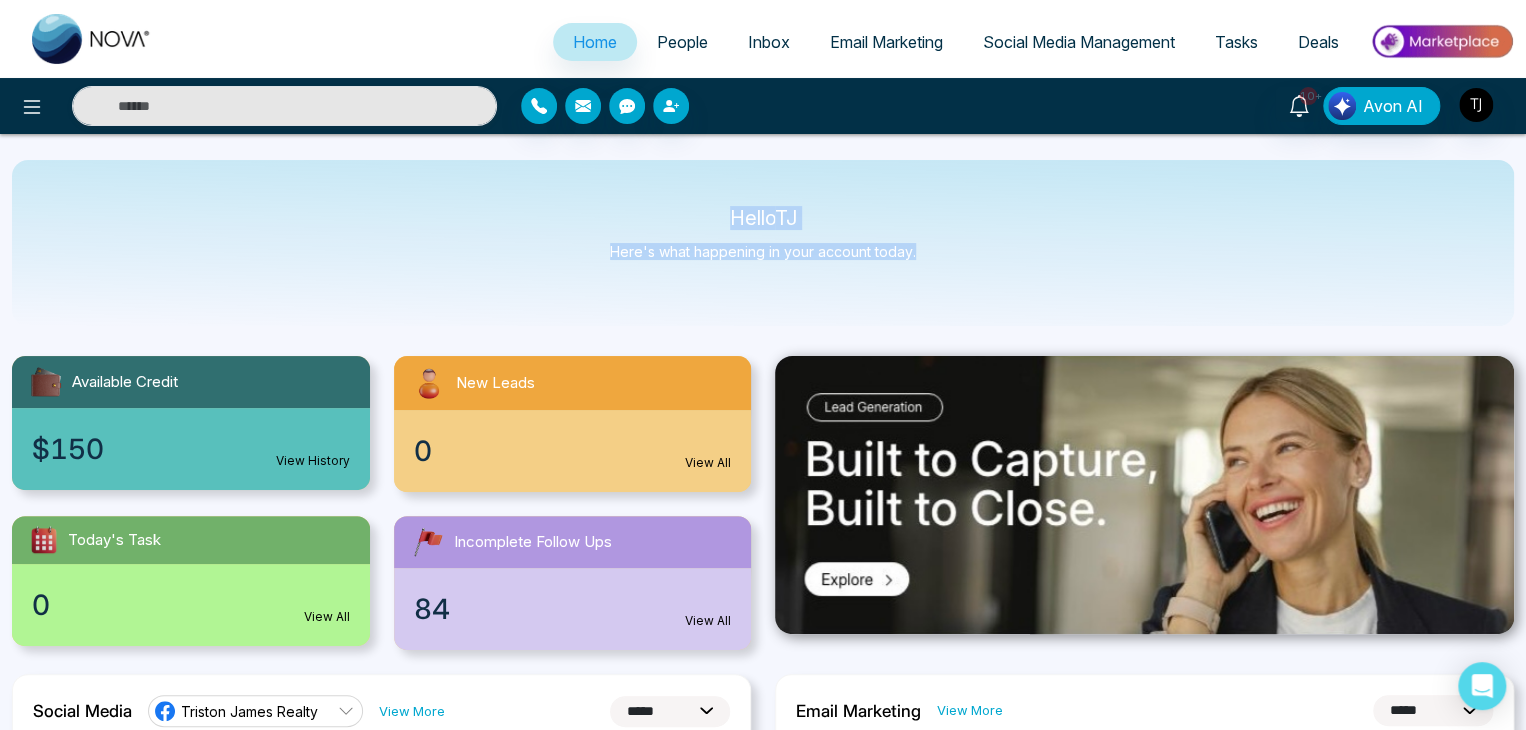 click on "Hello  TJ Here's what happening in your account today." at bounding box center (763, 243) 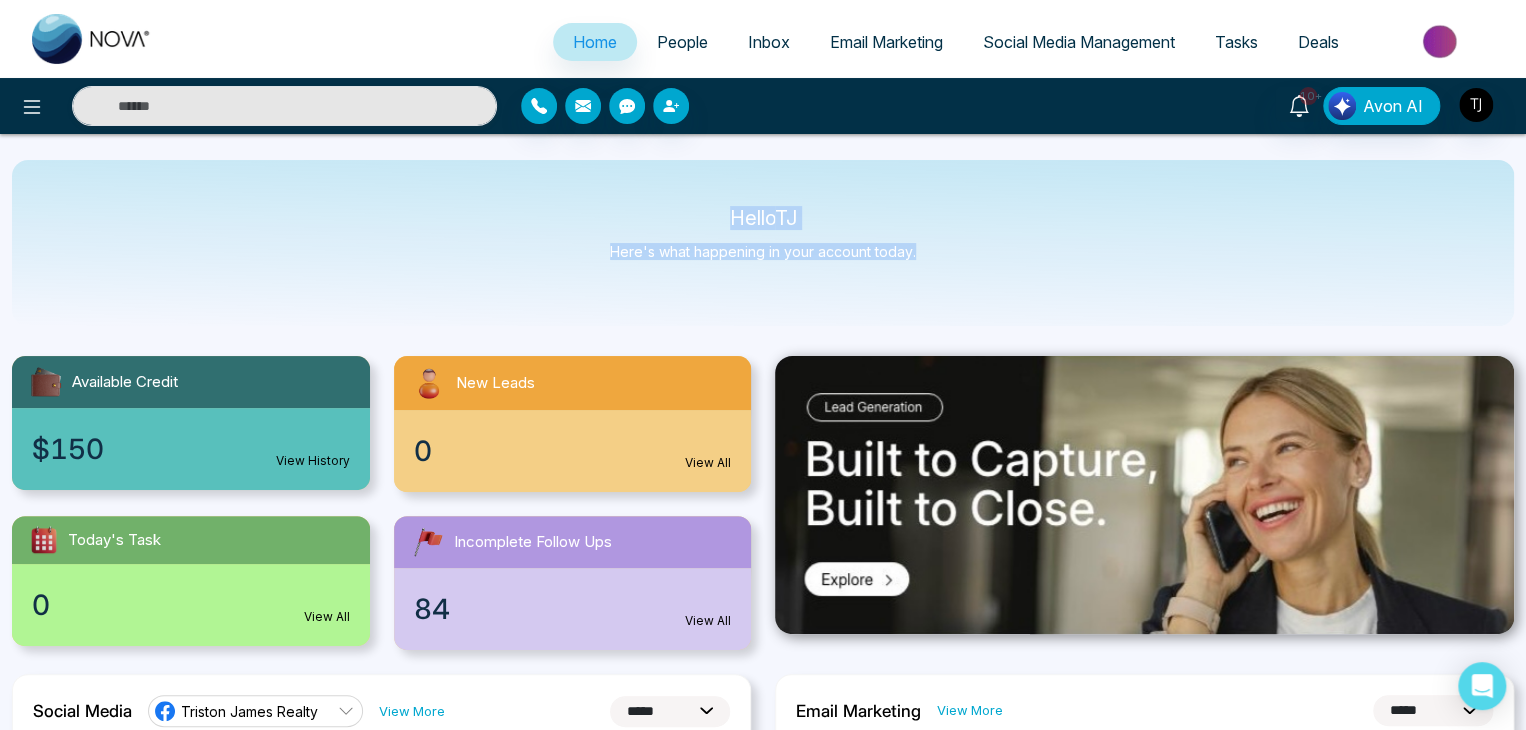 click on "Hello  TJ Here's what happening in your account today." at bounding box center [763, 243] 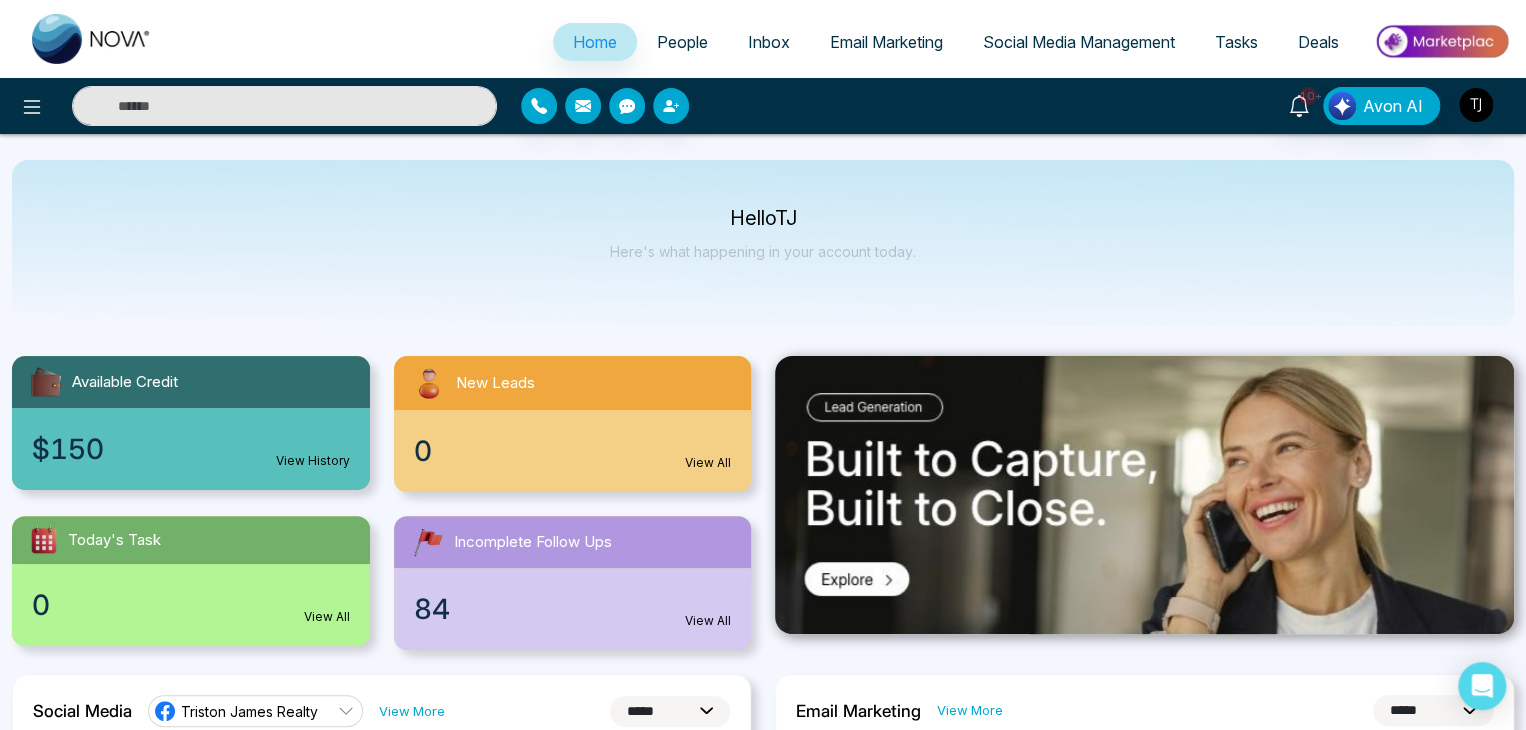 click on "10+ Avon AI" at bounding box center [1208, 106] 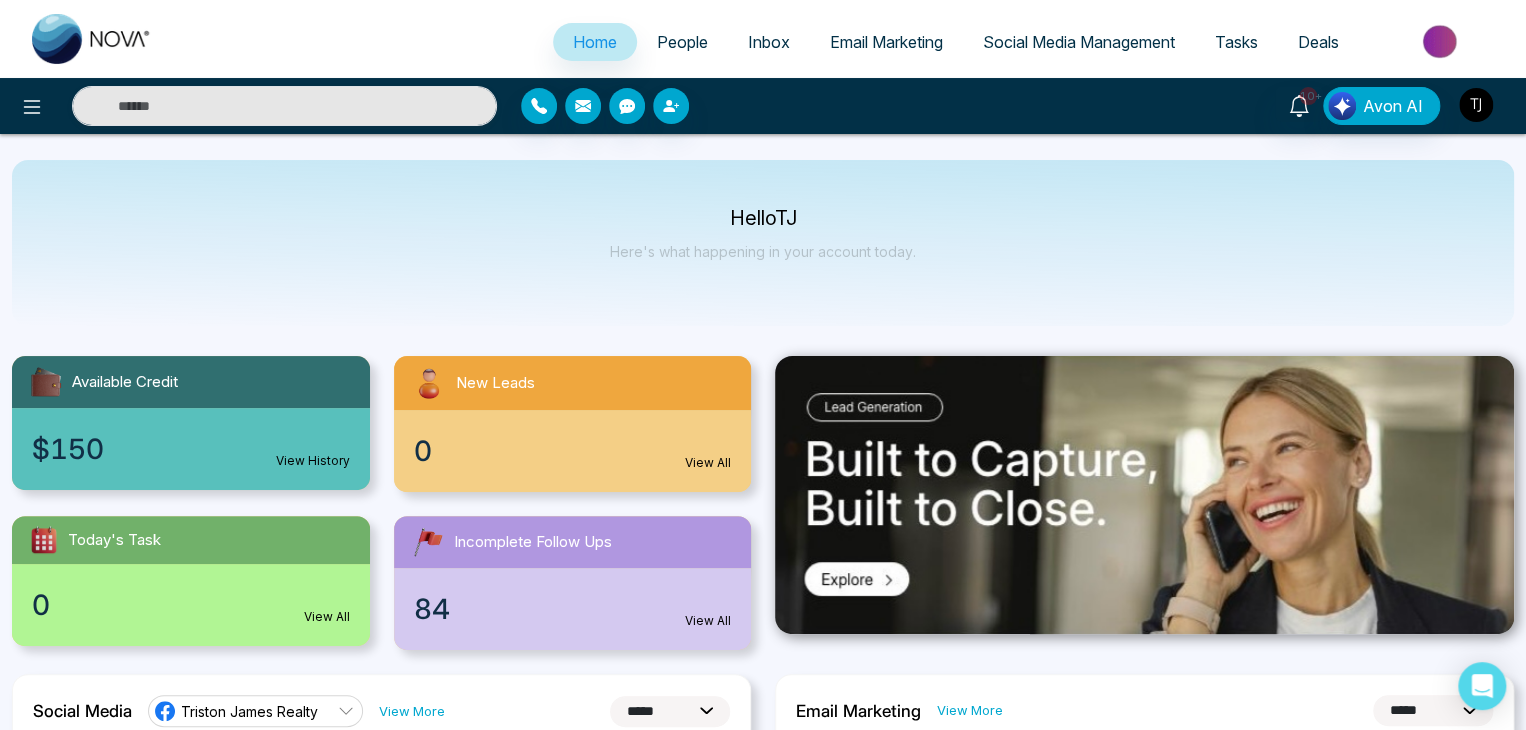 click at bounding box center [1476, 105] 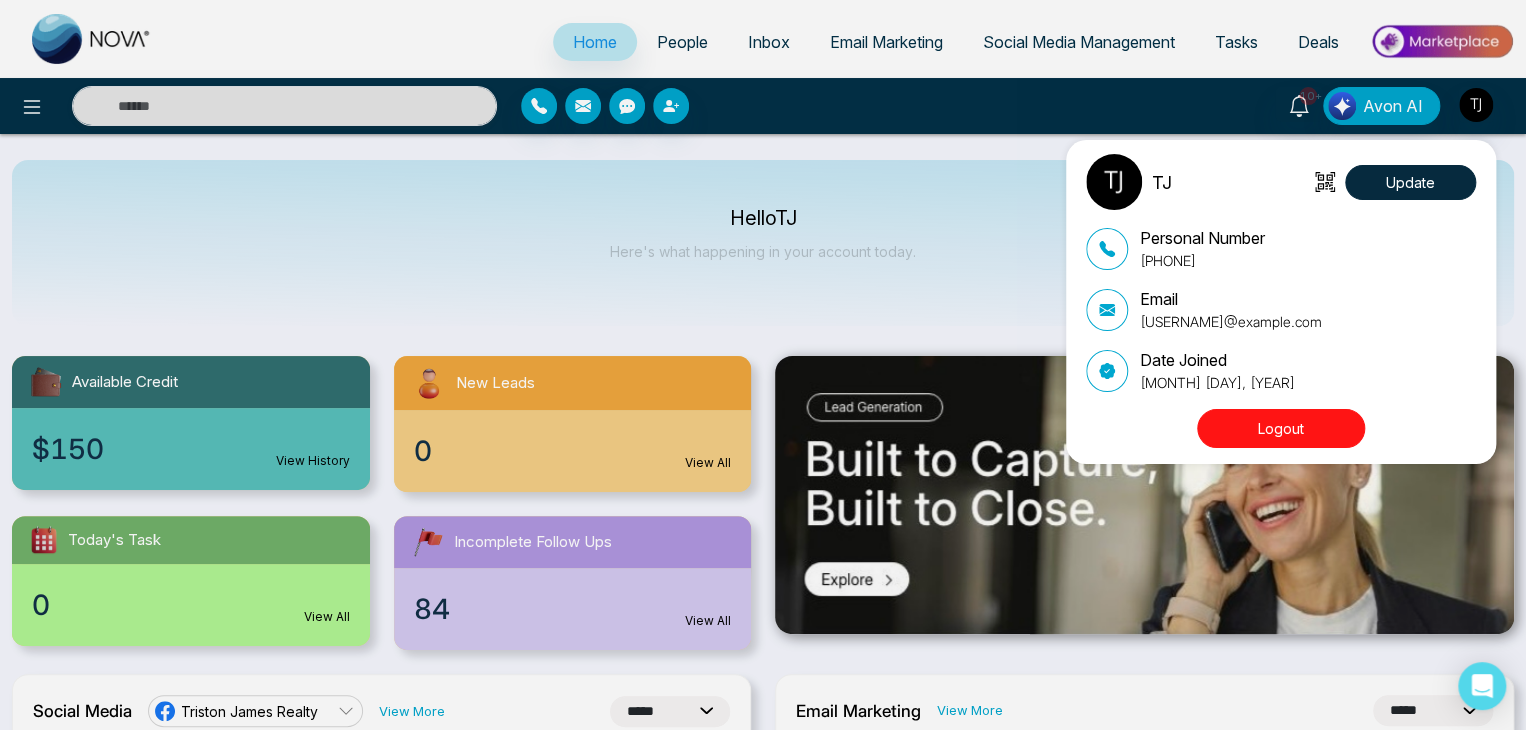 click on "Logout" at bounding box center [1281, 428] 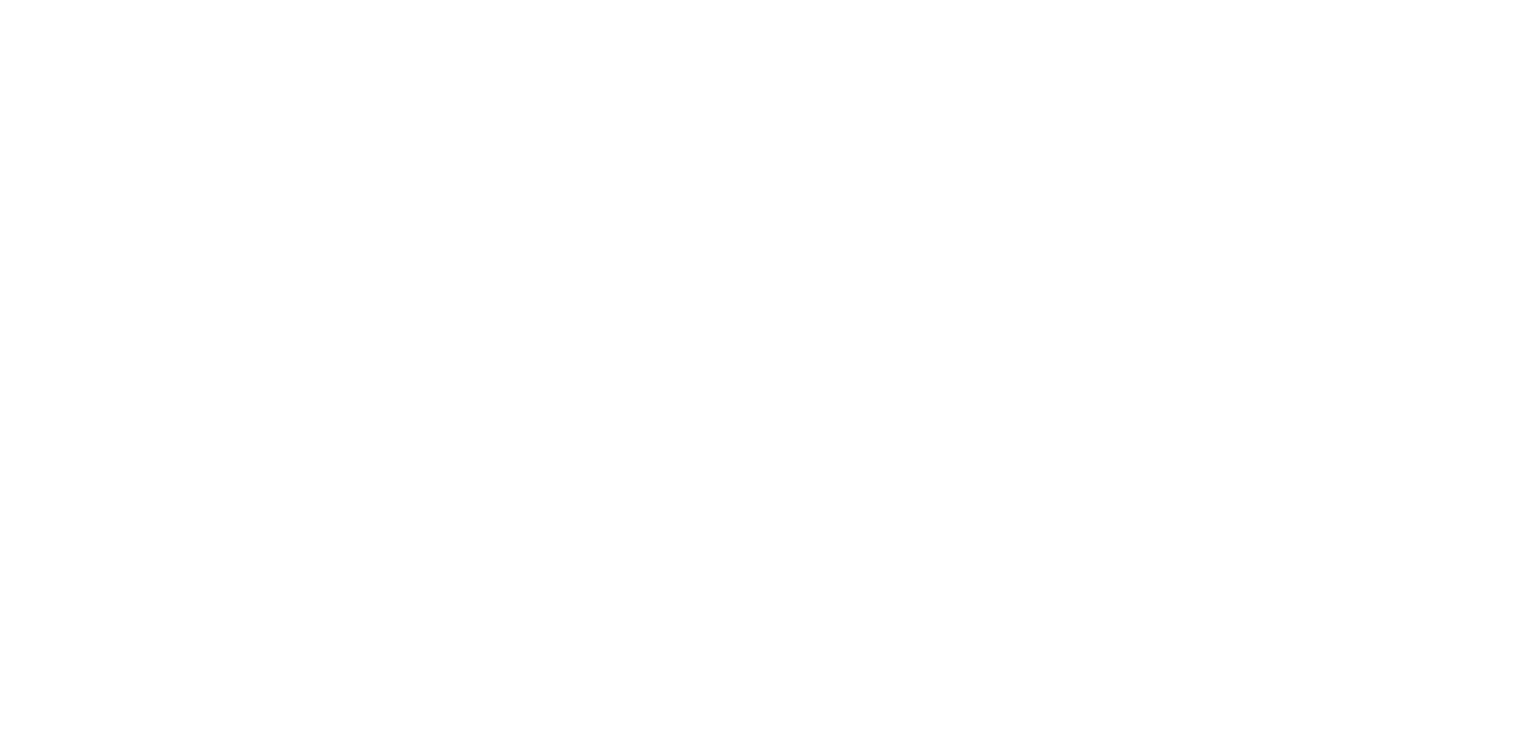 scroll, scrollTop: 0, scrollLeft: 0, axis: both 